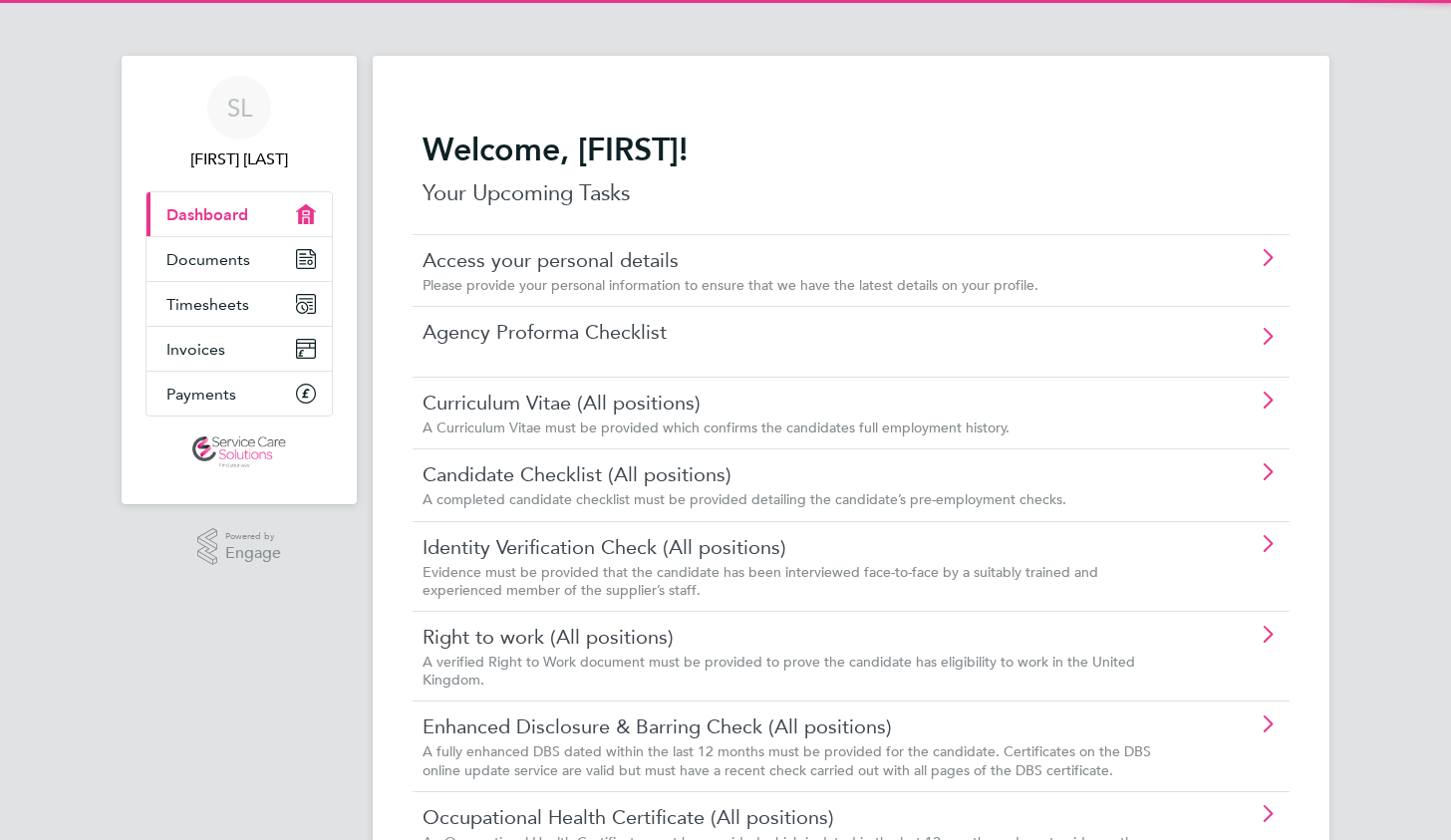 scroll, scrollTop: 0, scrollLeft: 0, axis: both 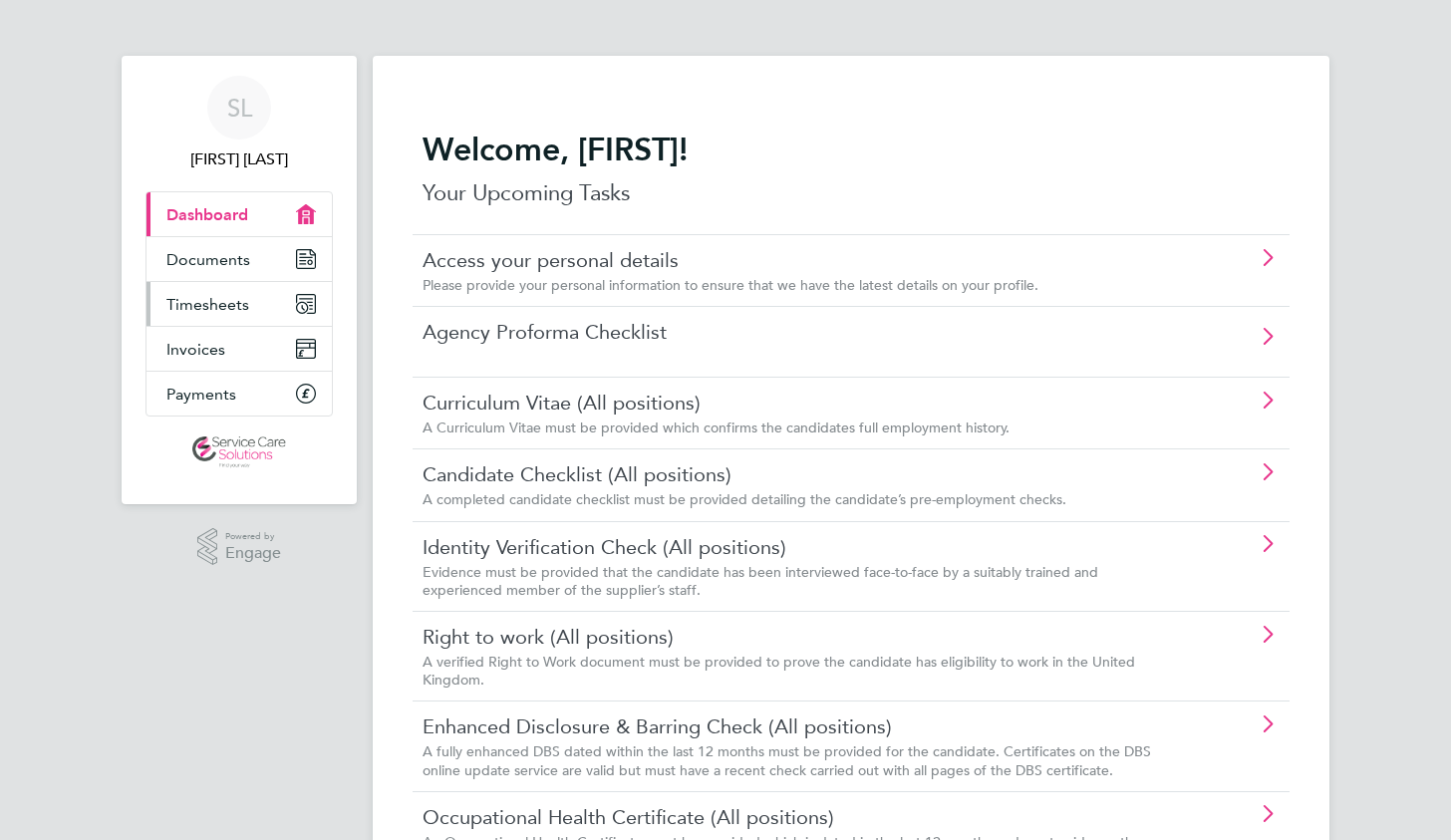 click on "Timesheets" at bounding box center [207, 304] 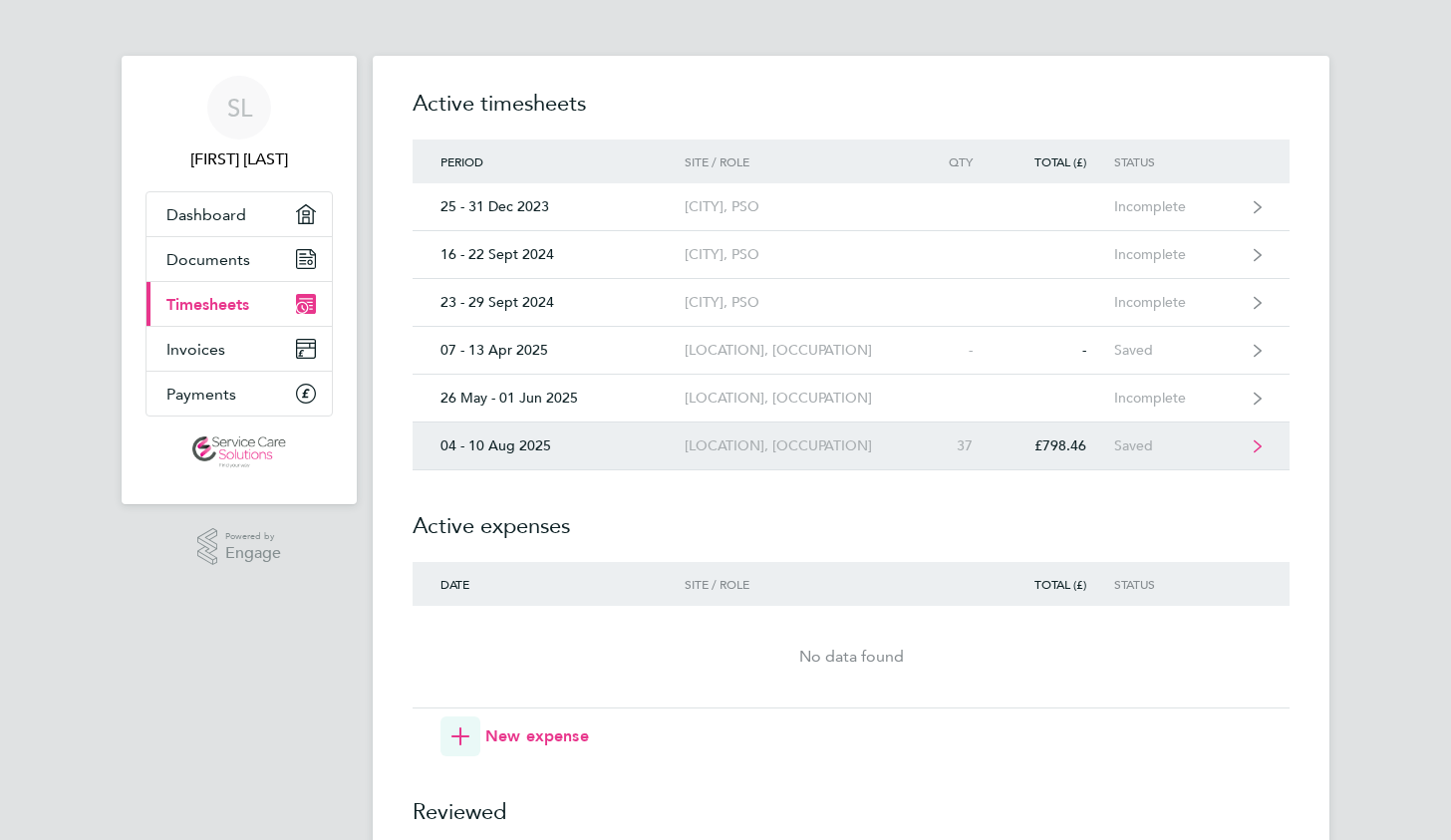 click on "04 - 10 Aug 2025  [LOCATION], [OCCUPATION]   37   £798.46   Saved" 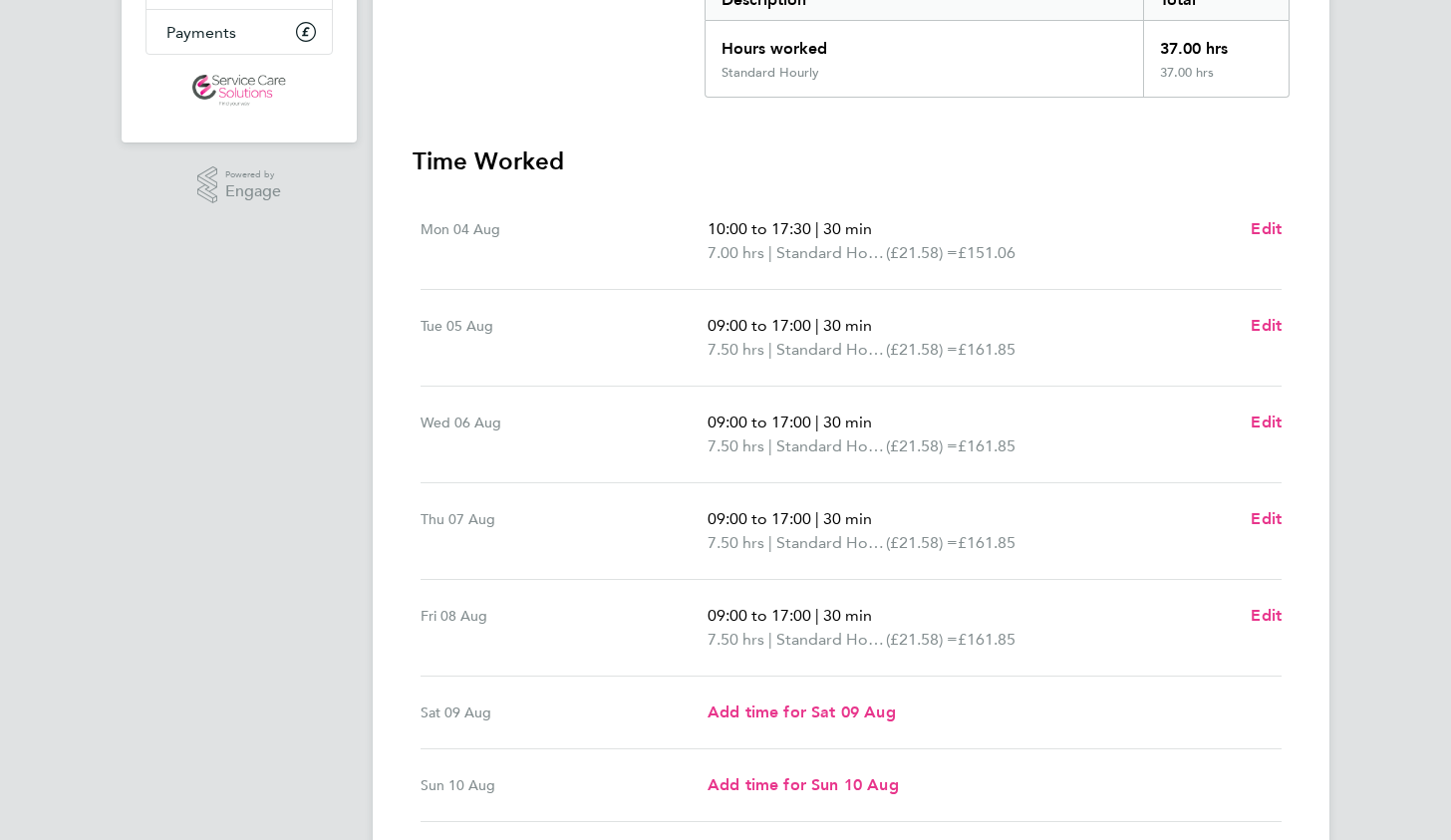 scroll, scrollTop: 366, scrollLeft: 0, axis: vertical 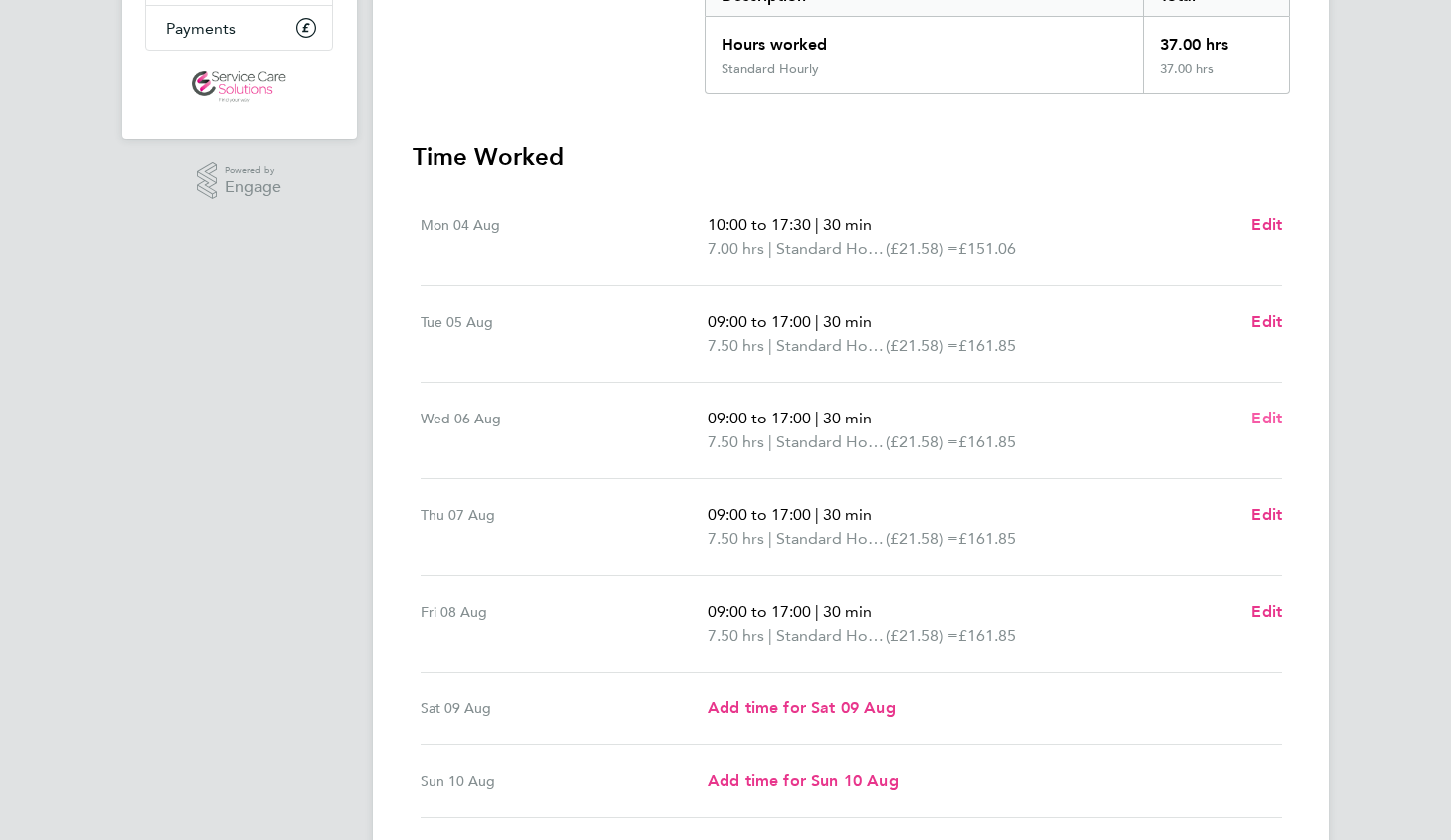 click on "Edit" at bounding box center (1266, 418) 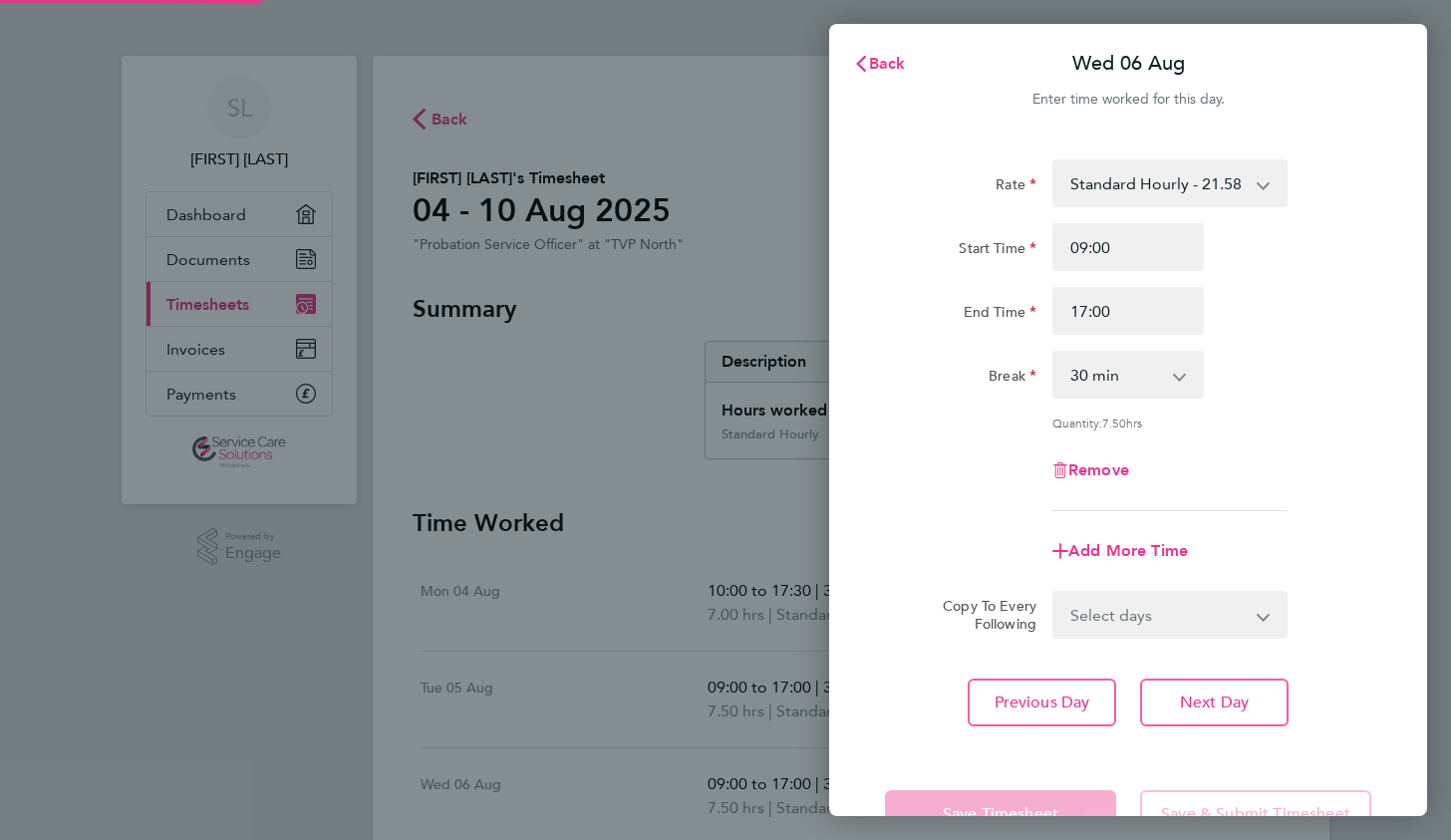 scroll, scrollTop: 0, scrollLeft: 0, axis: both 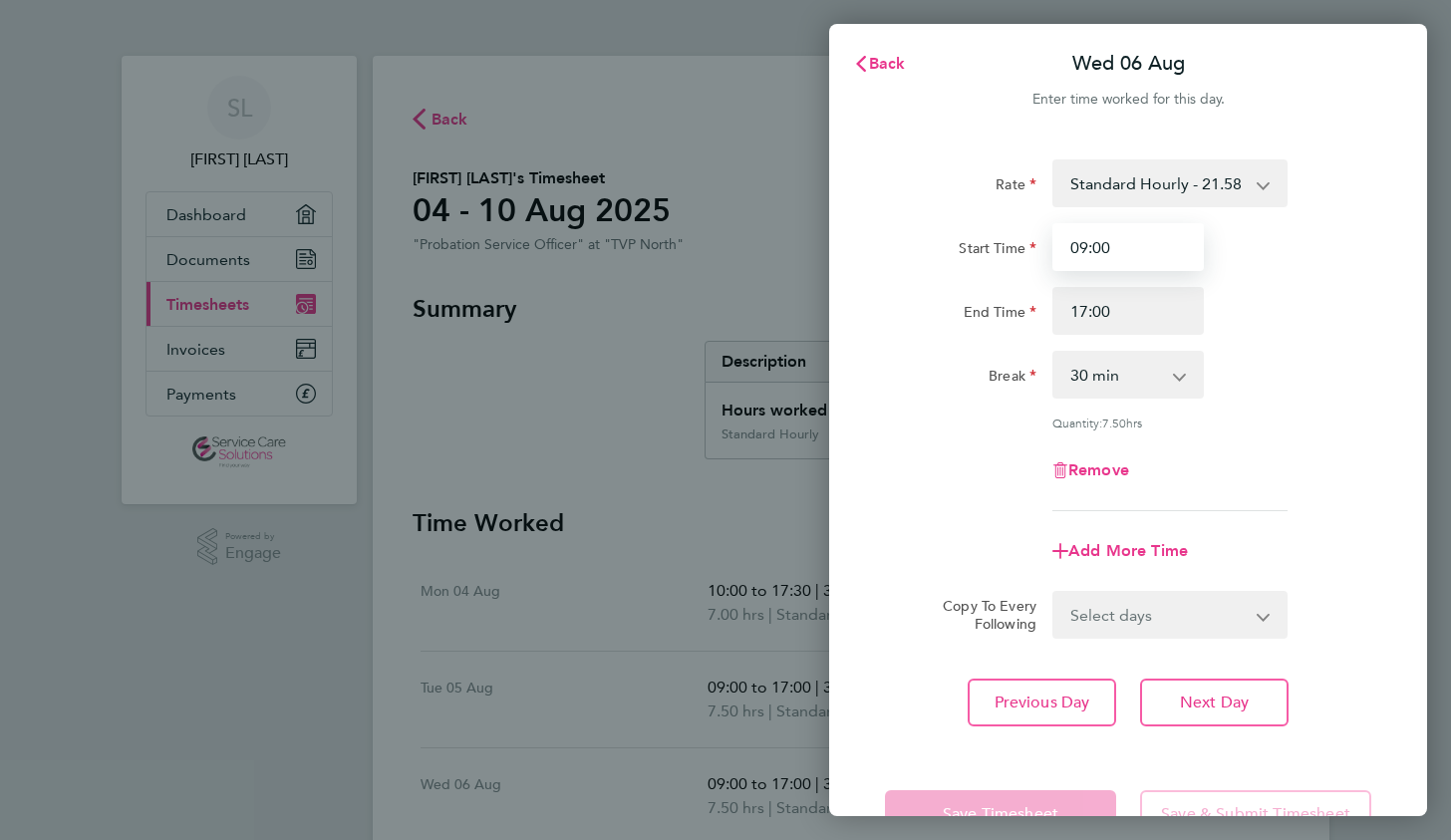 click on "09:00" at bounding box center (1128, 247) 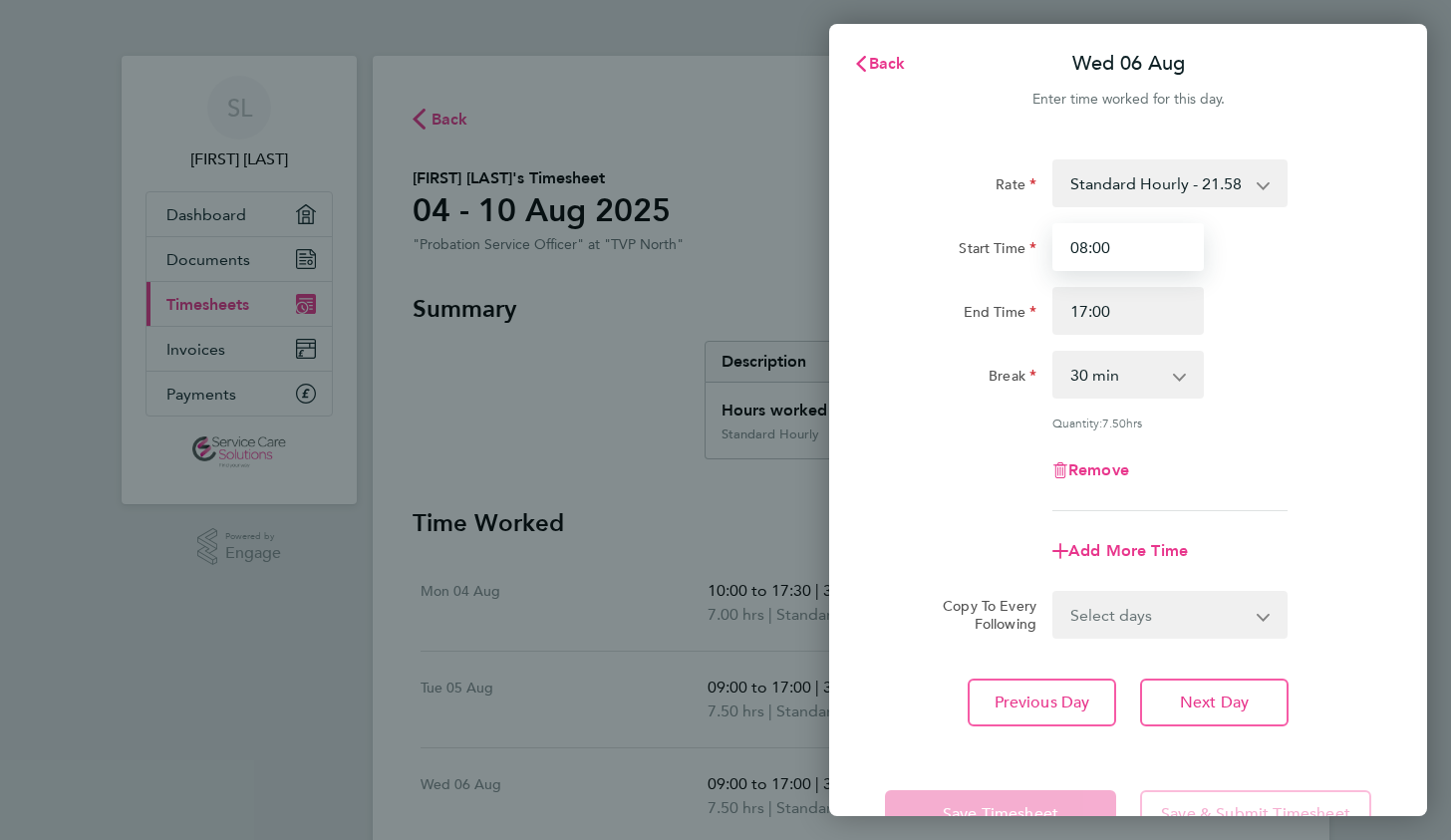 type on "08:00" 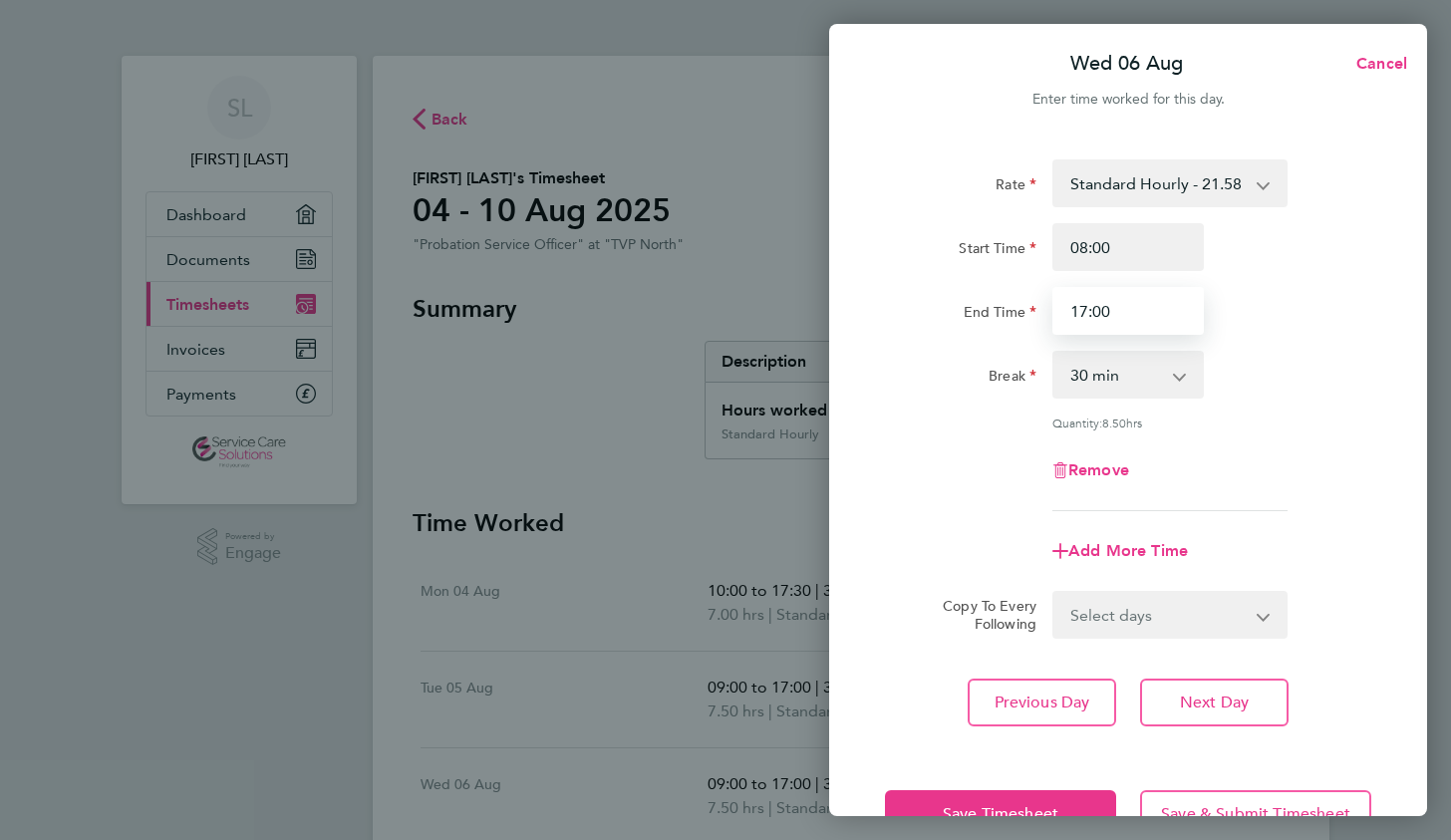click on "17:00" at bounding box center [1128, 311] 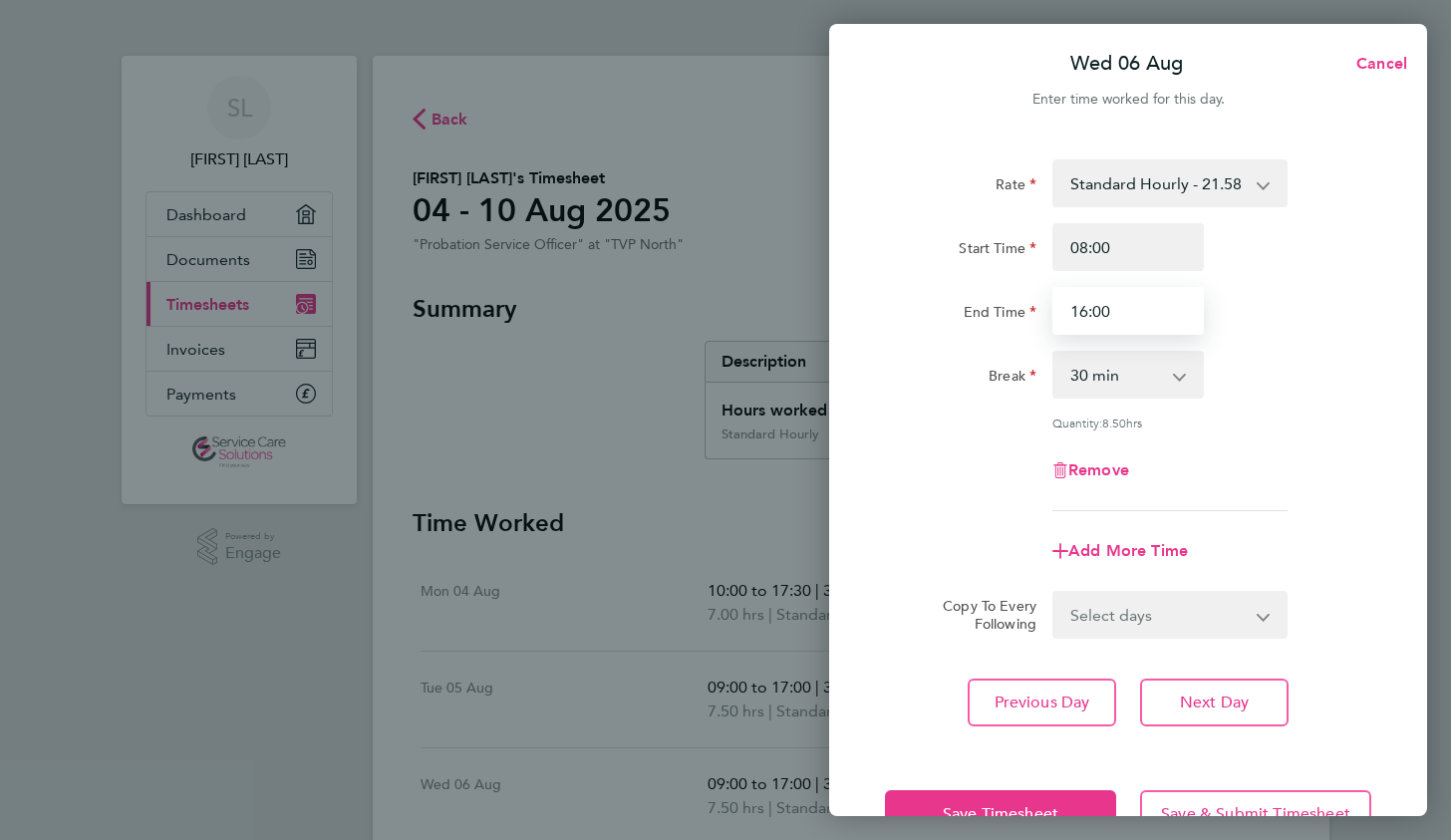 type on "16:00" 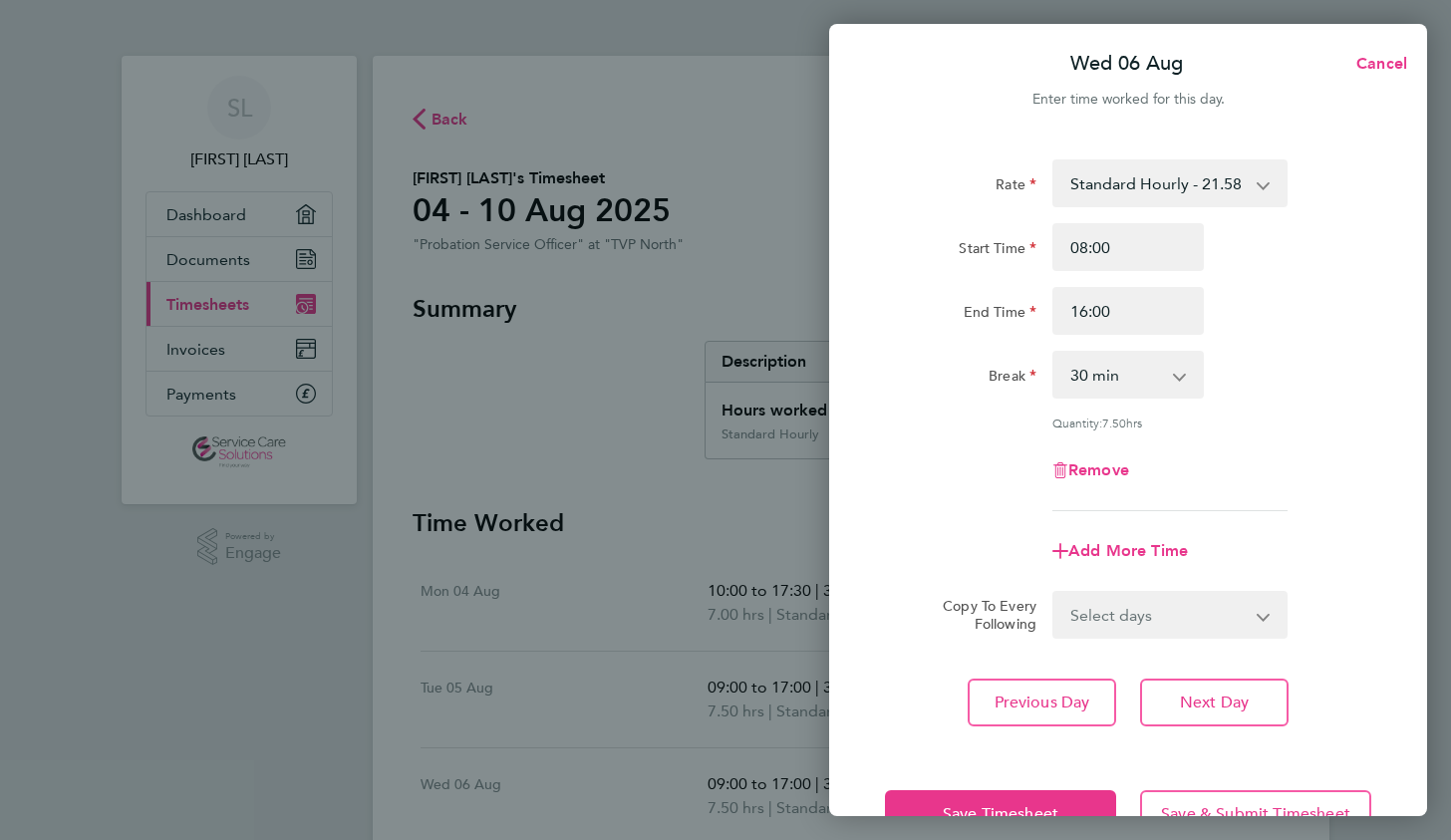 click on "Break  0 min   15 min   30 min   45 min   60 min   75 min   90 min" 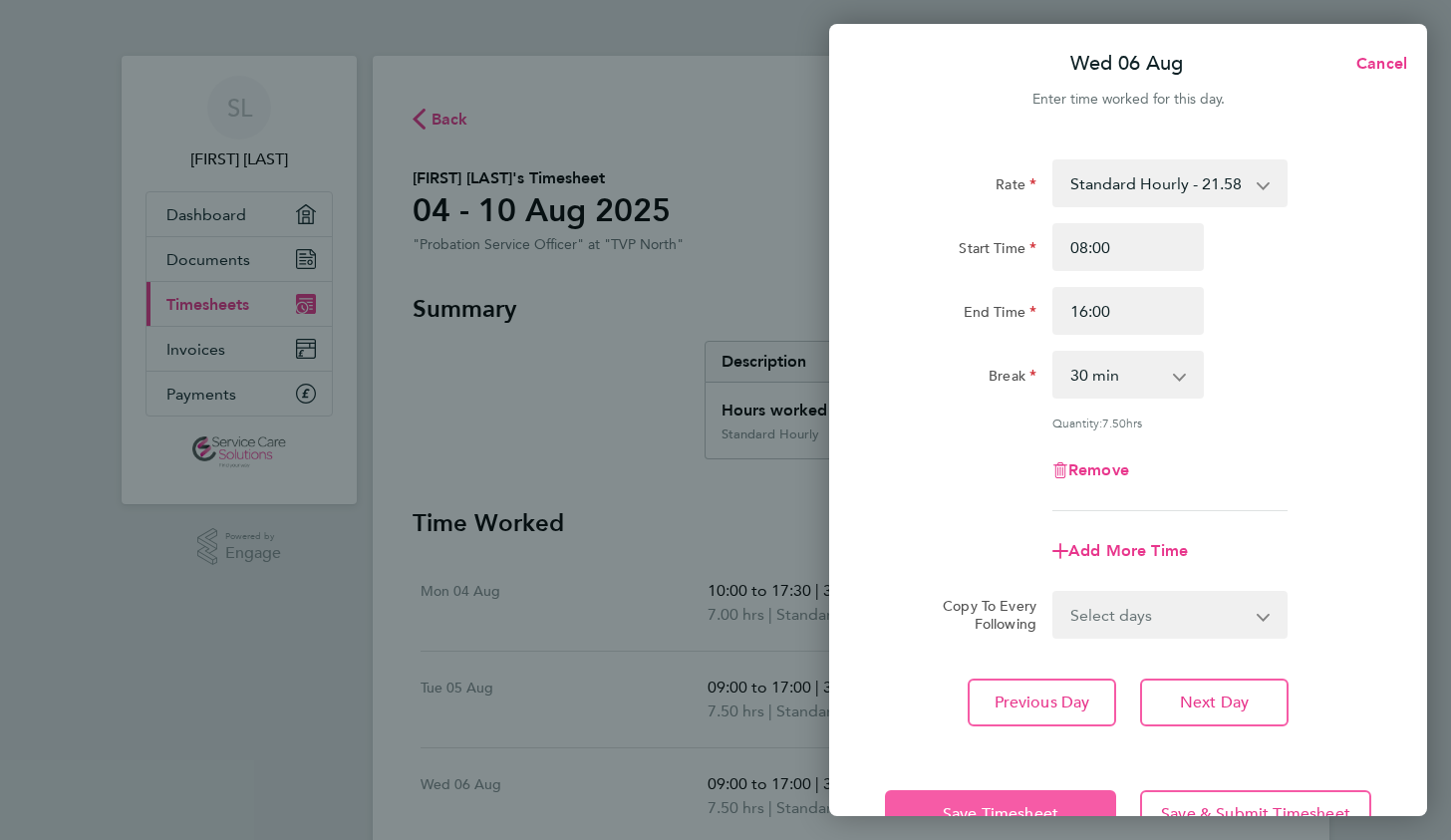click on "Save Timesheet" 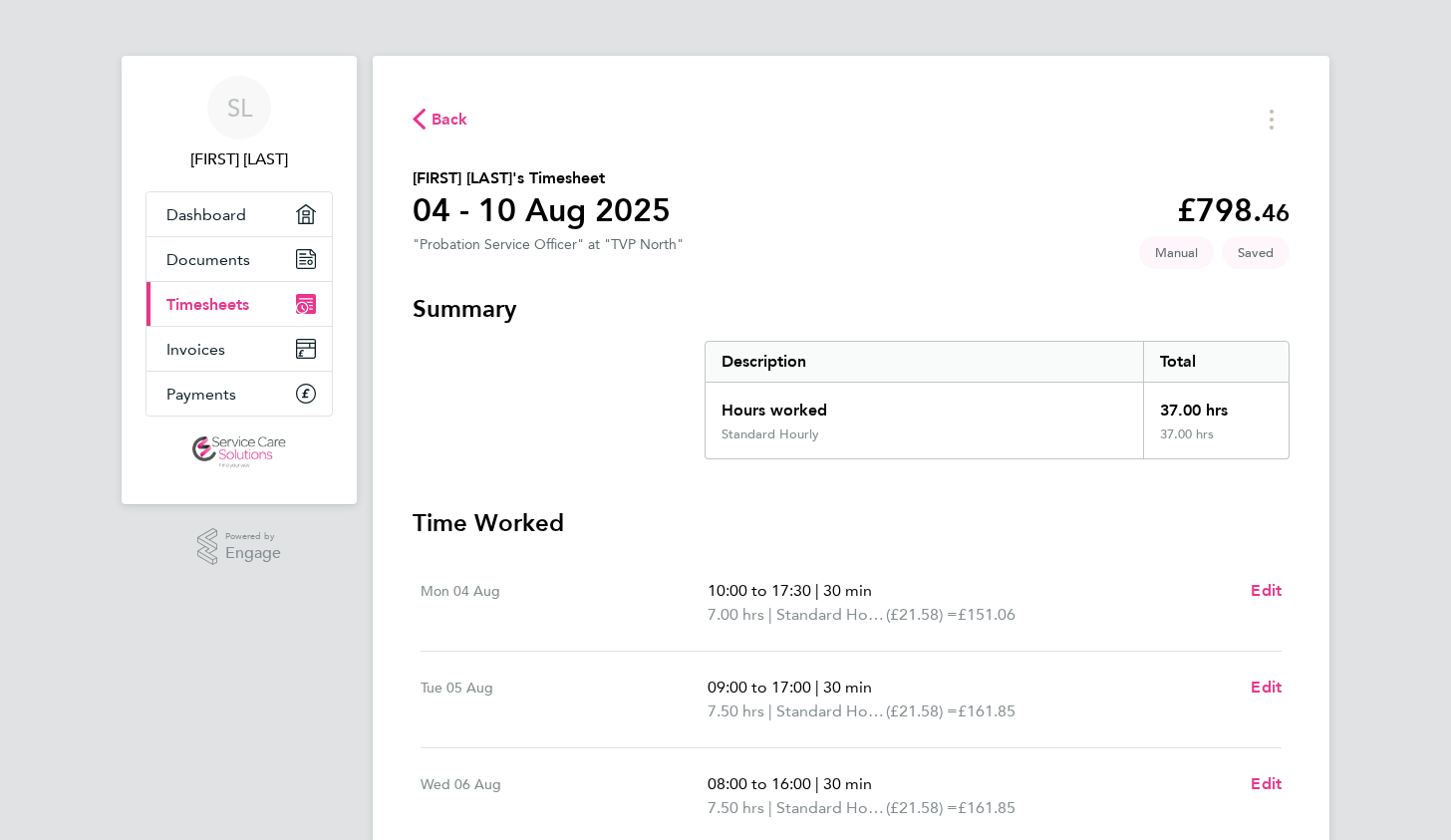scroll, scrollTop: 294, scrollLeft: 0, axis: vertical 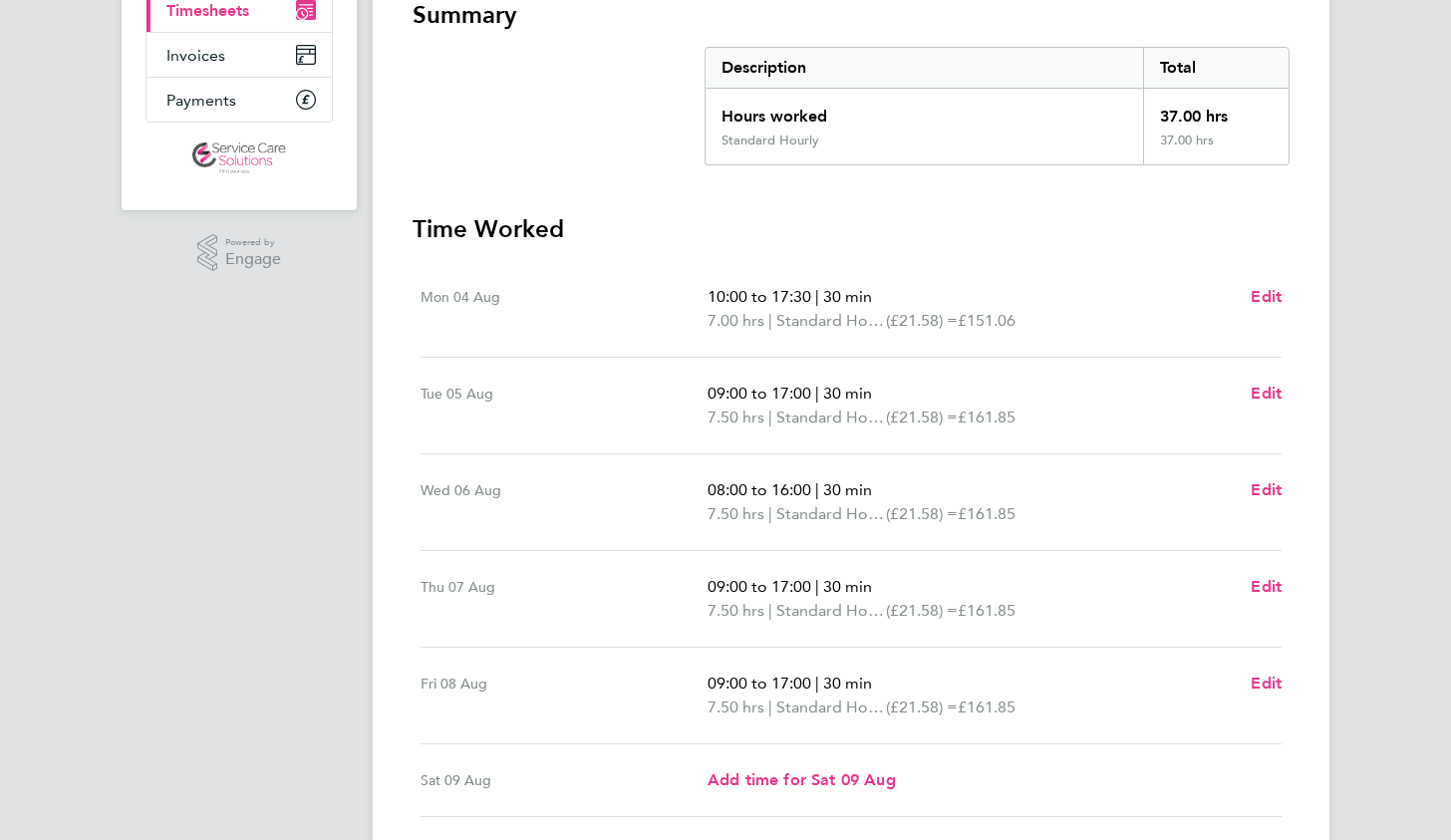 click on "Edit" at bounding box center [1266, 309] 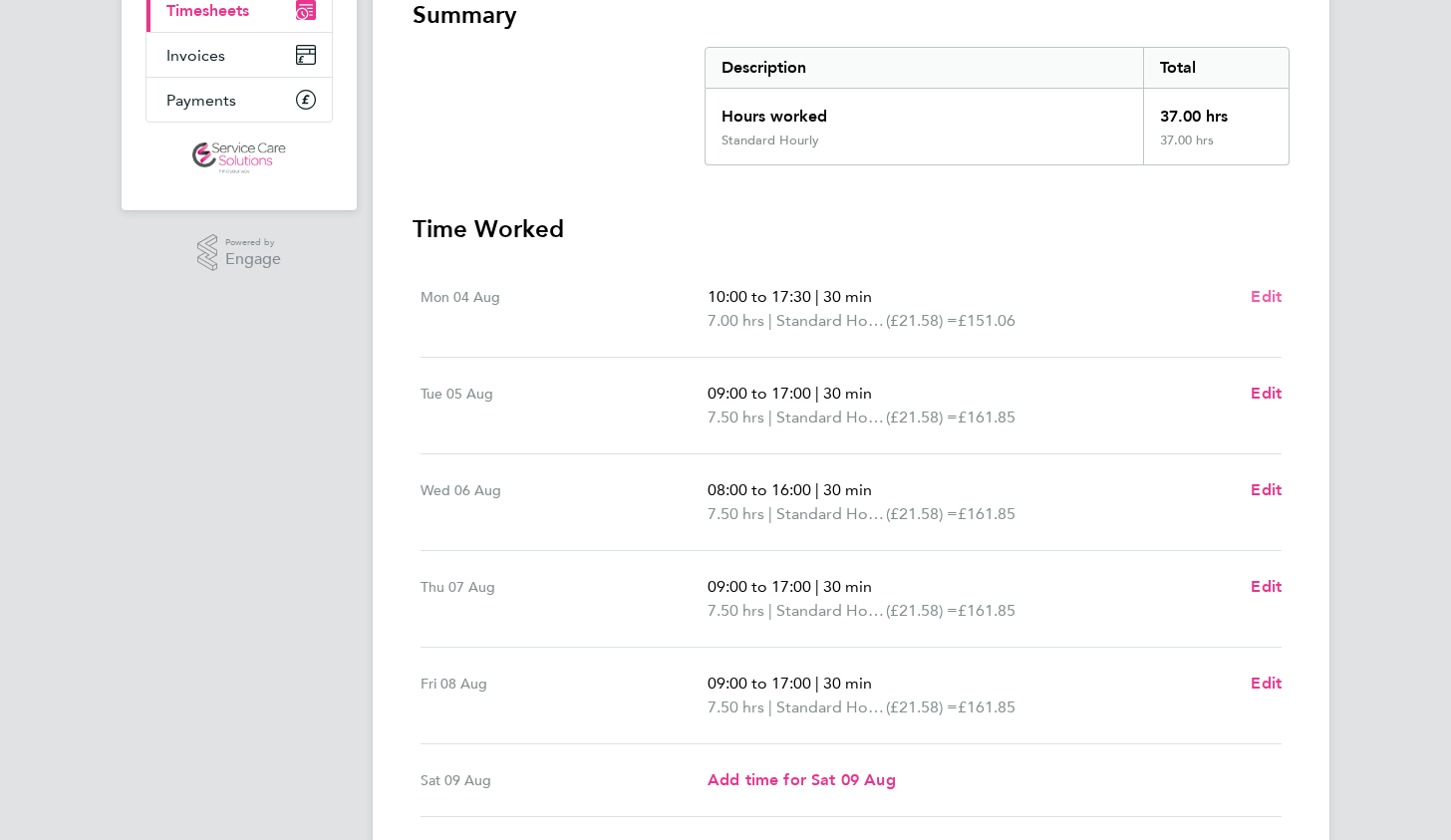 click on "Edit" at bounding box center (1266, 296) 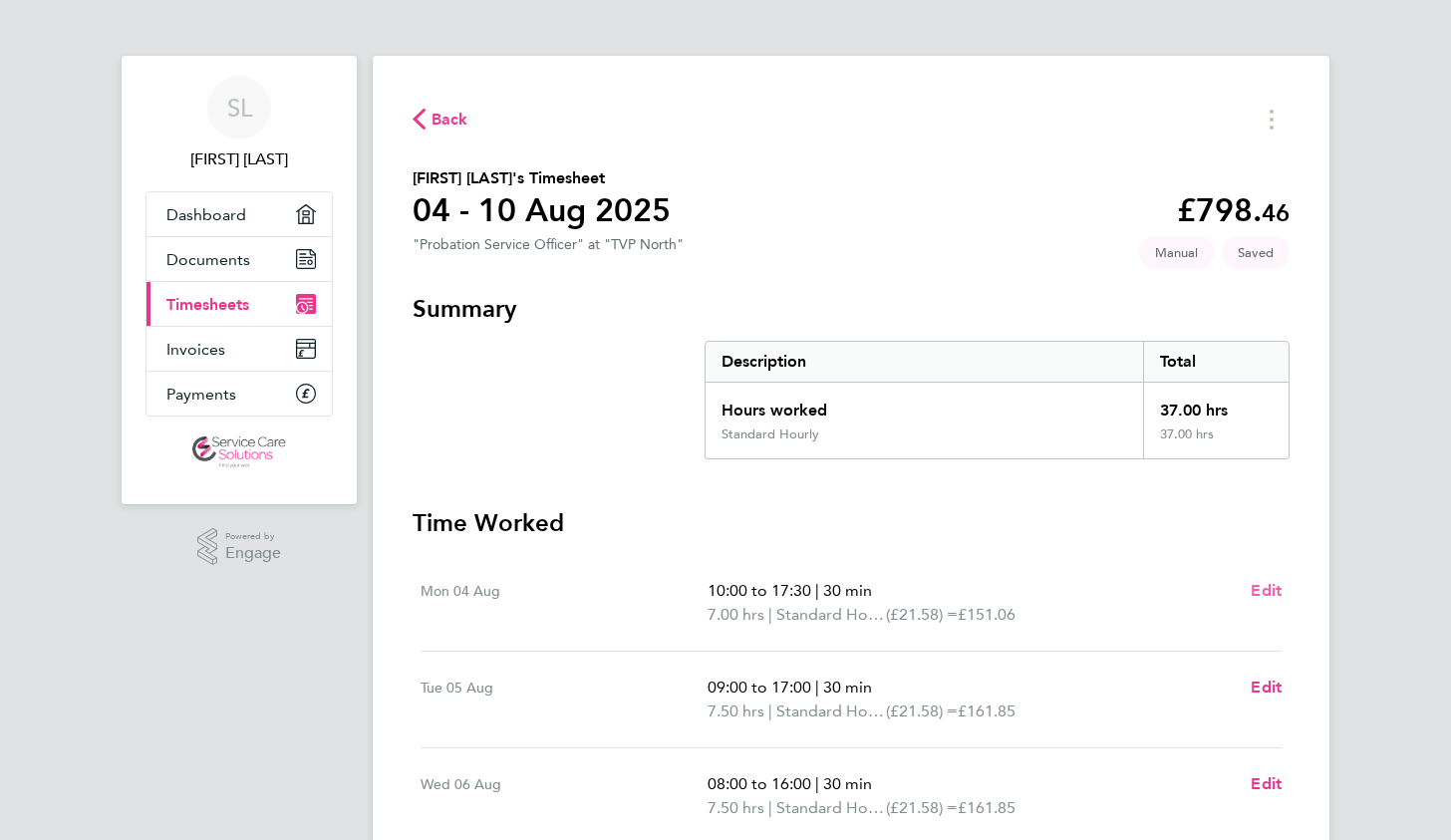 select on "30" 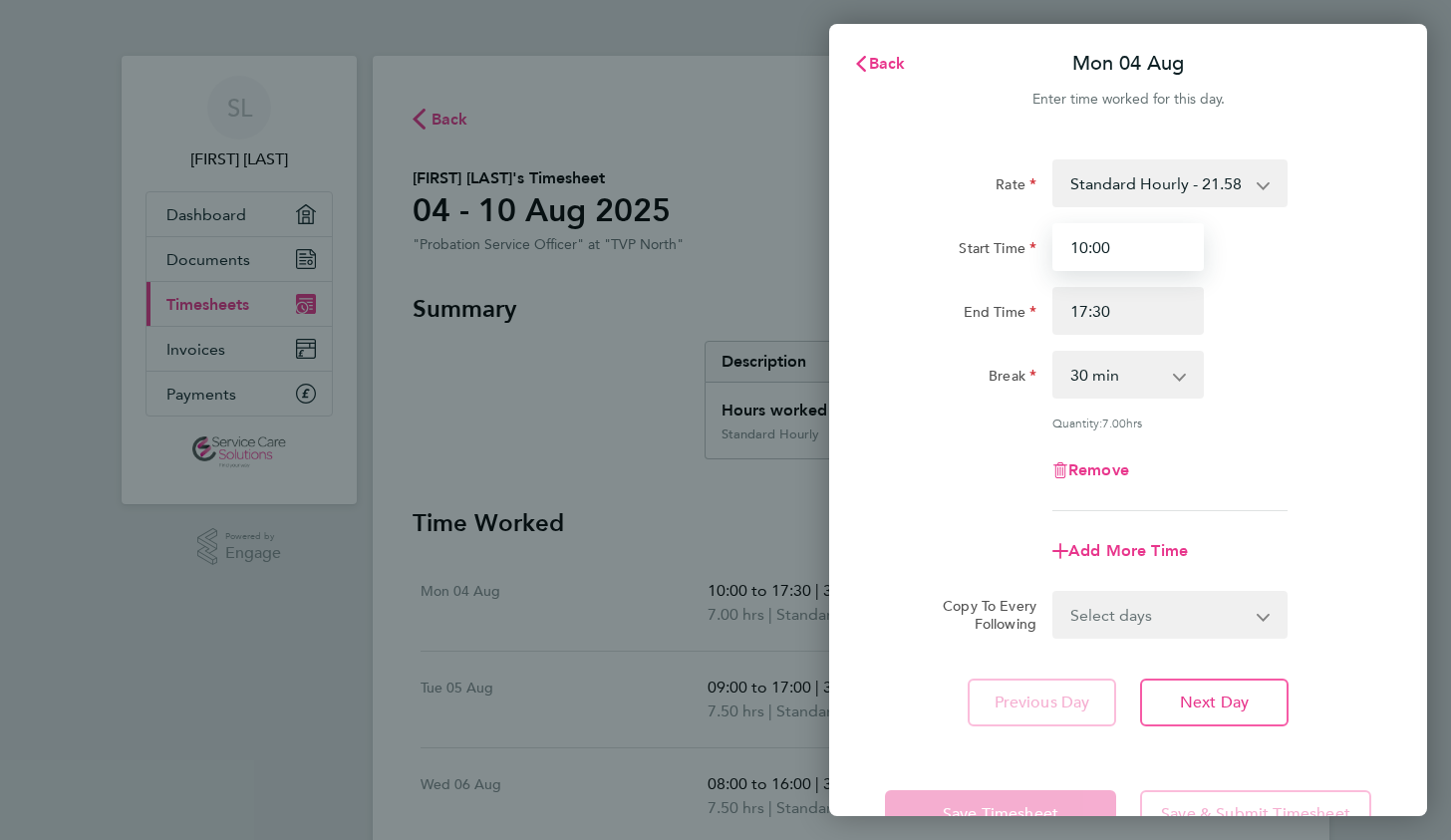 drag, startPoint x: 1123, startPoint y: 249, endPoint x: 1030, endPoint y: 251, distance: 93.0215 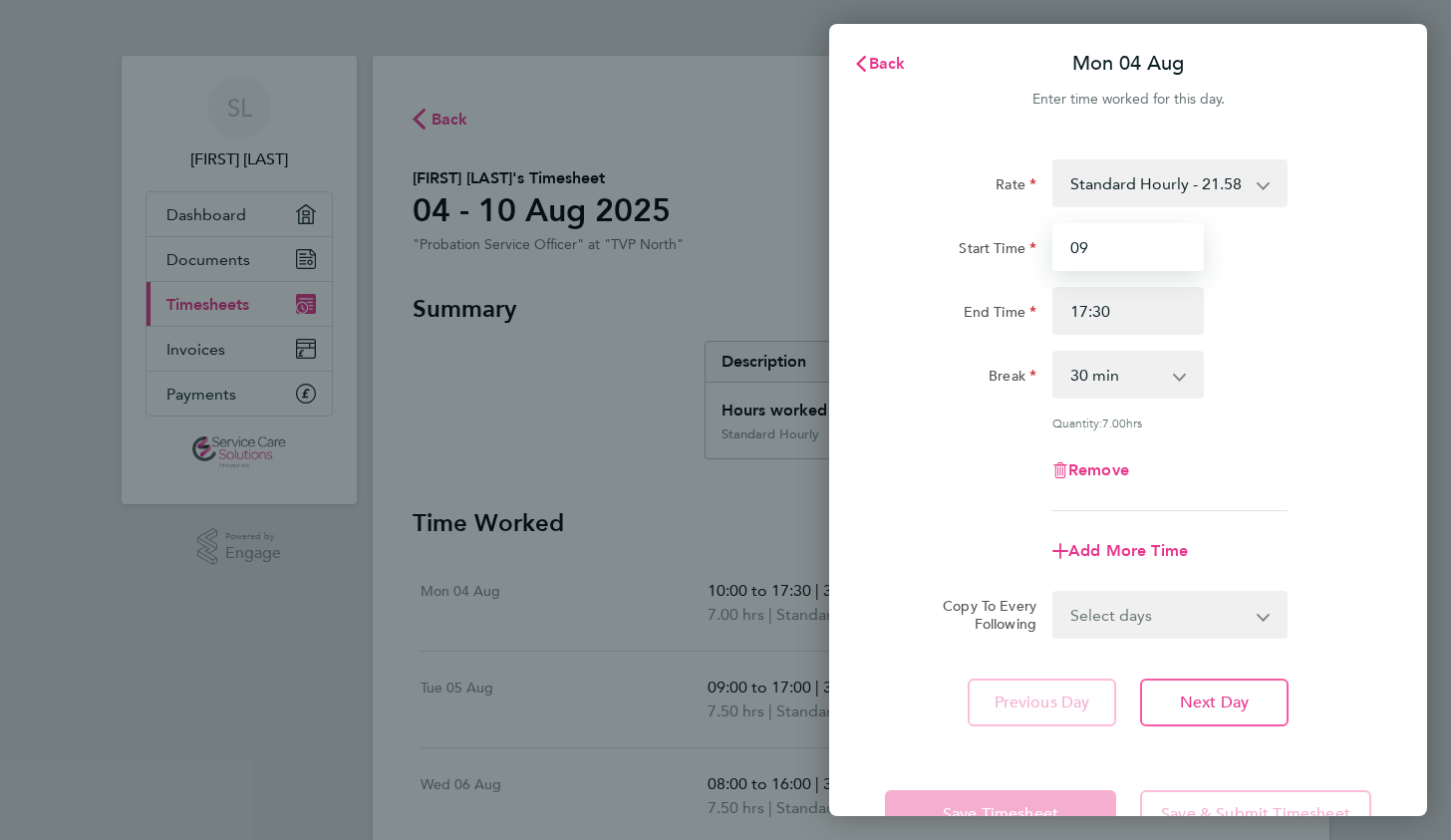 type on "09:00" 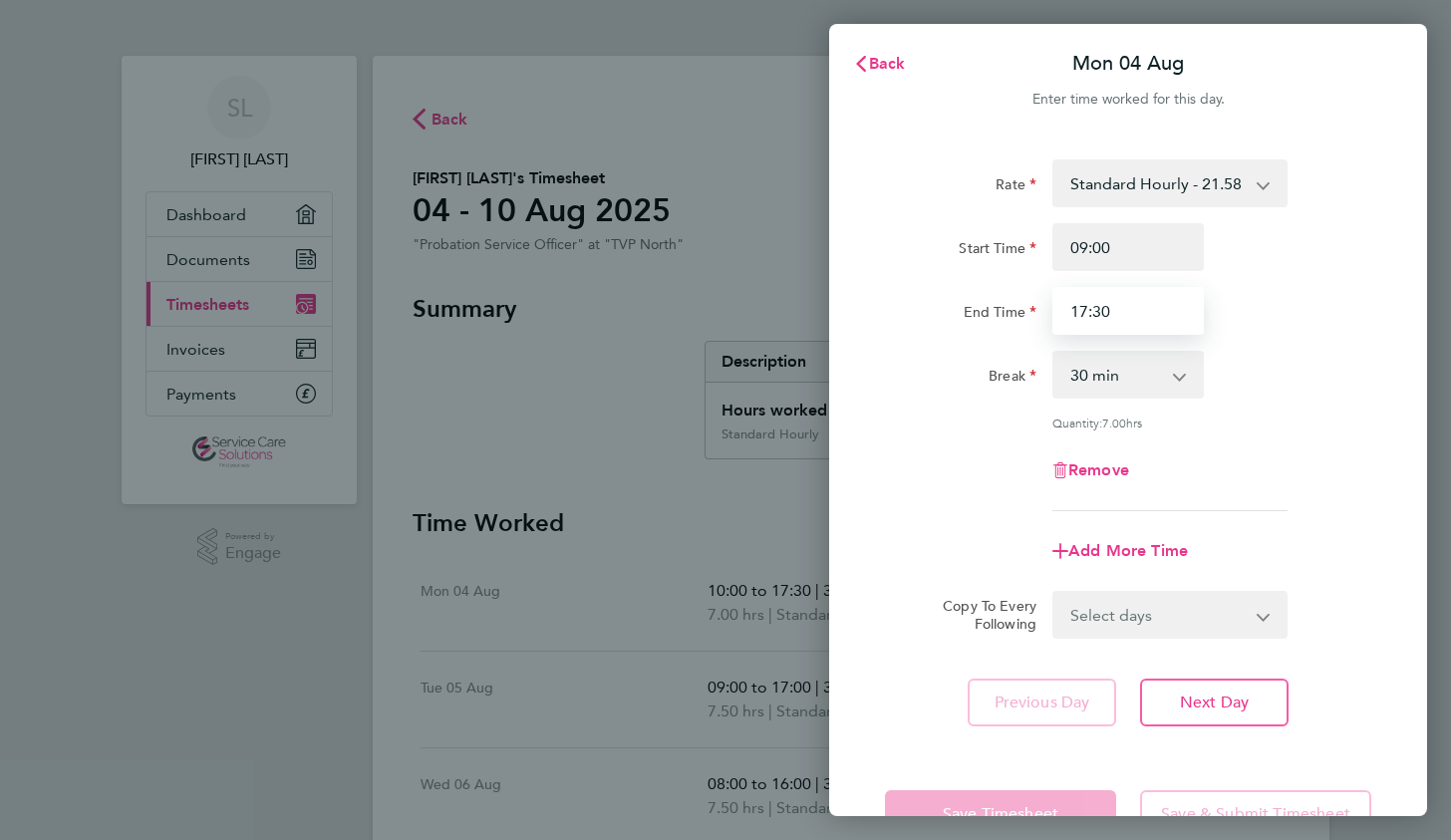 click on "17:30" at bounding box center [1128, 311] 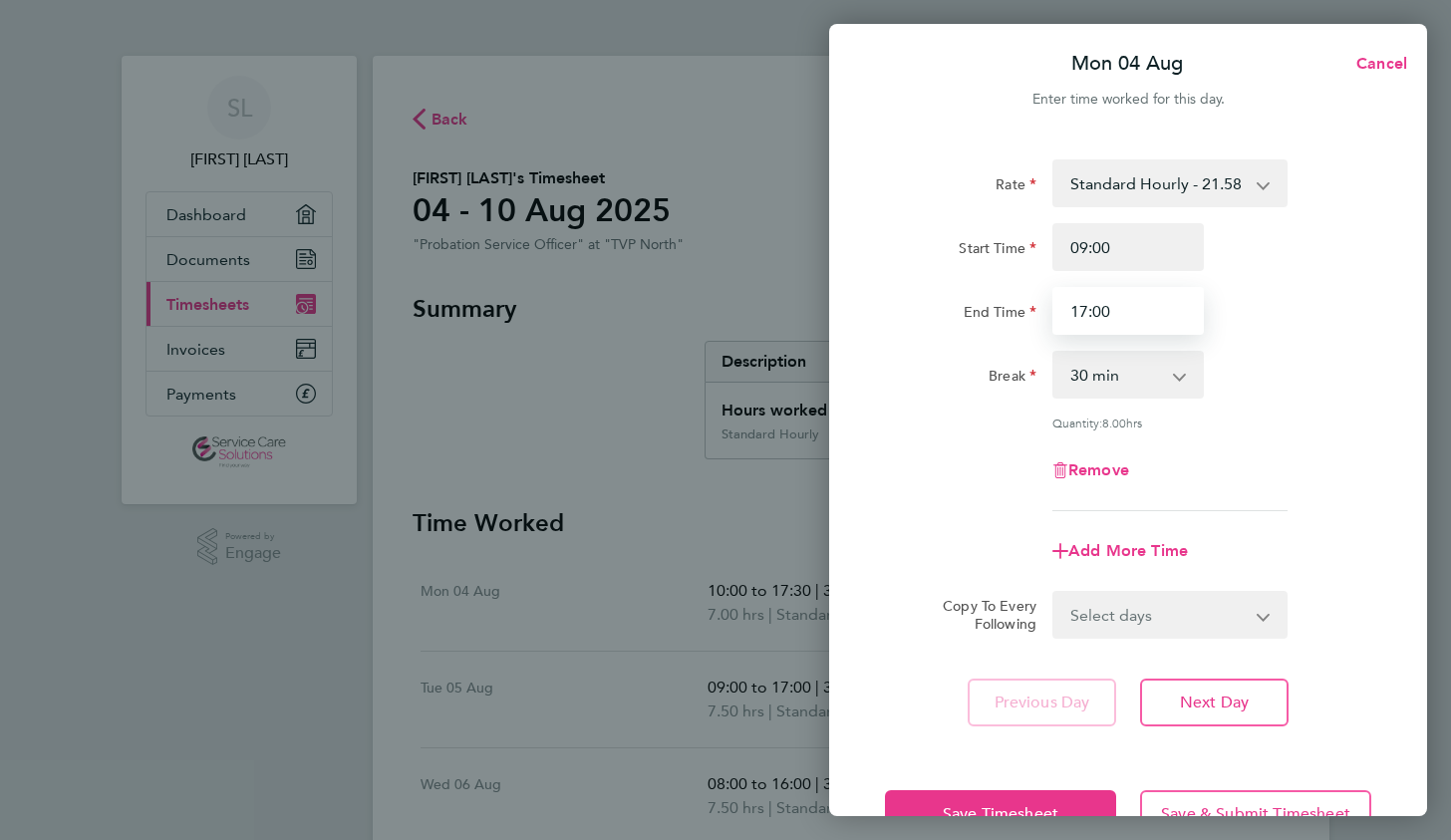 type on "17:00" 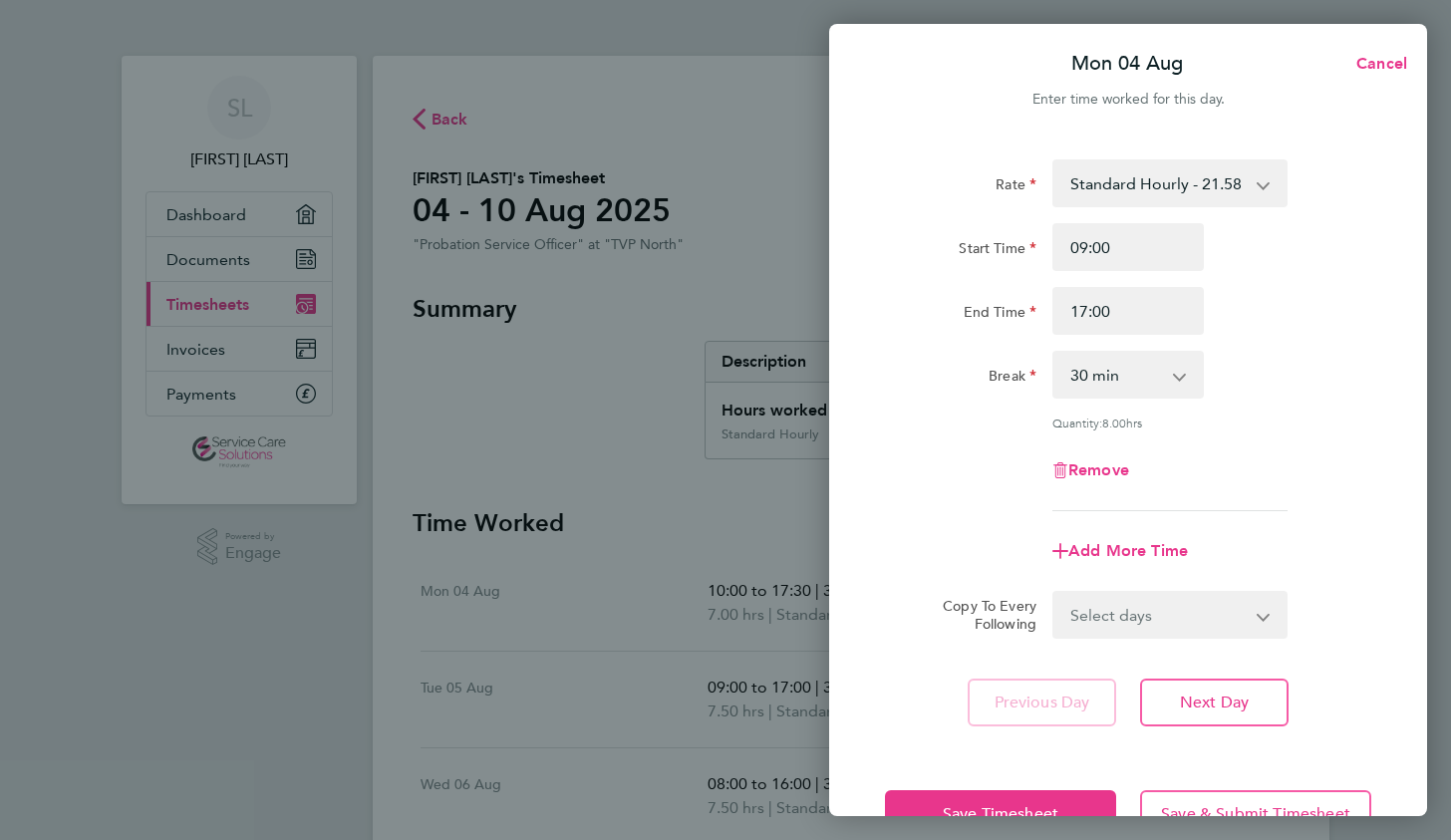 click on "Rate  Standard Hourly - 21.58
Start Time 09:00 End Time 17:00 Break  0 min   15 min   30 min   45 min   60 min   75 min   90 min
Quantity:  8.00  hrs
Remove" 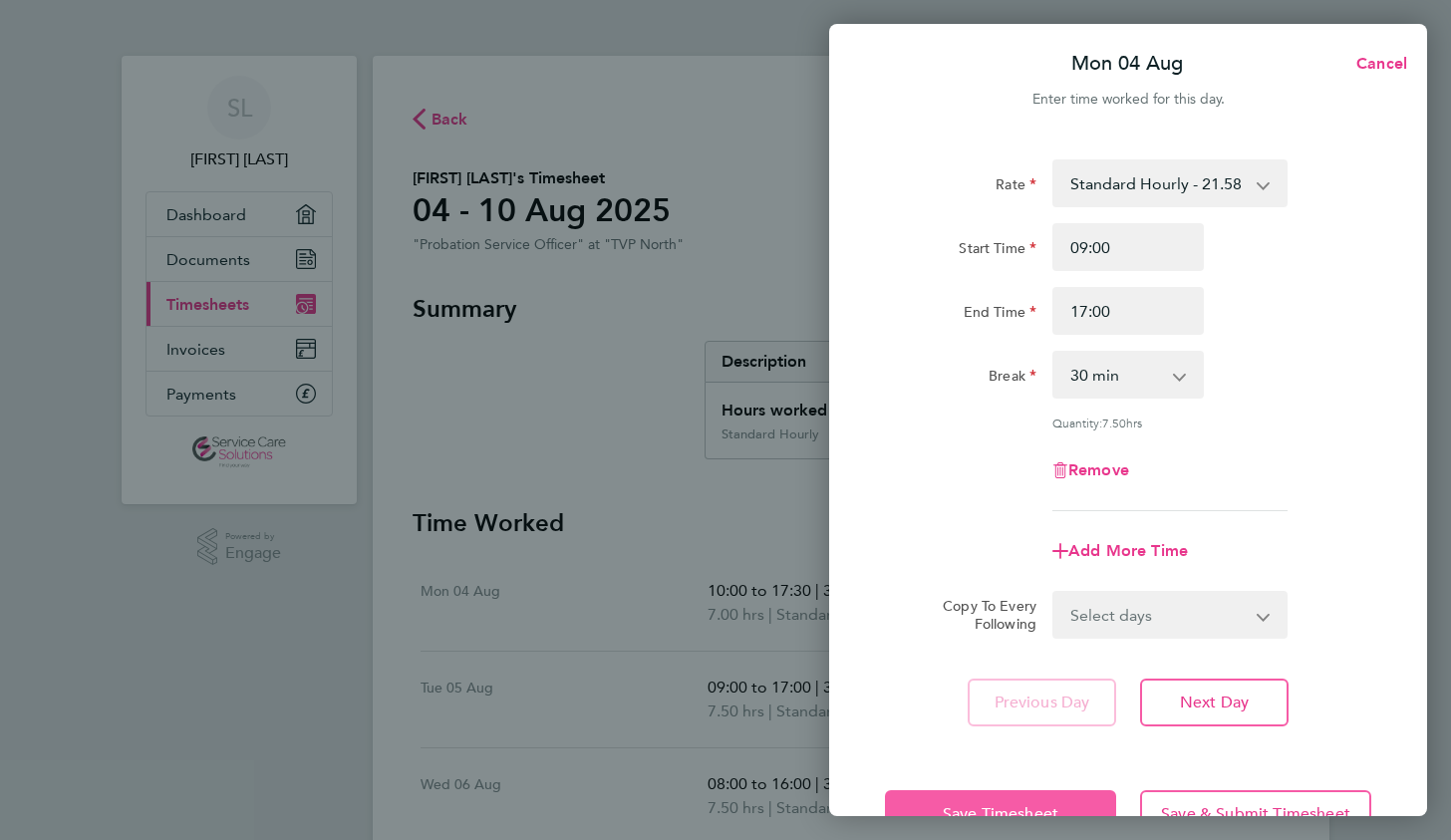 click on "Save Timesheet" 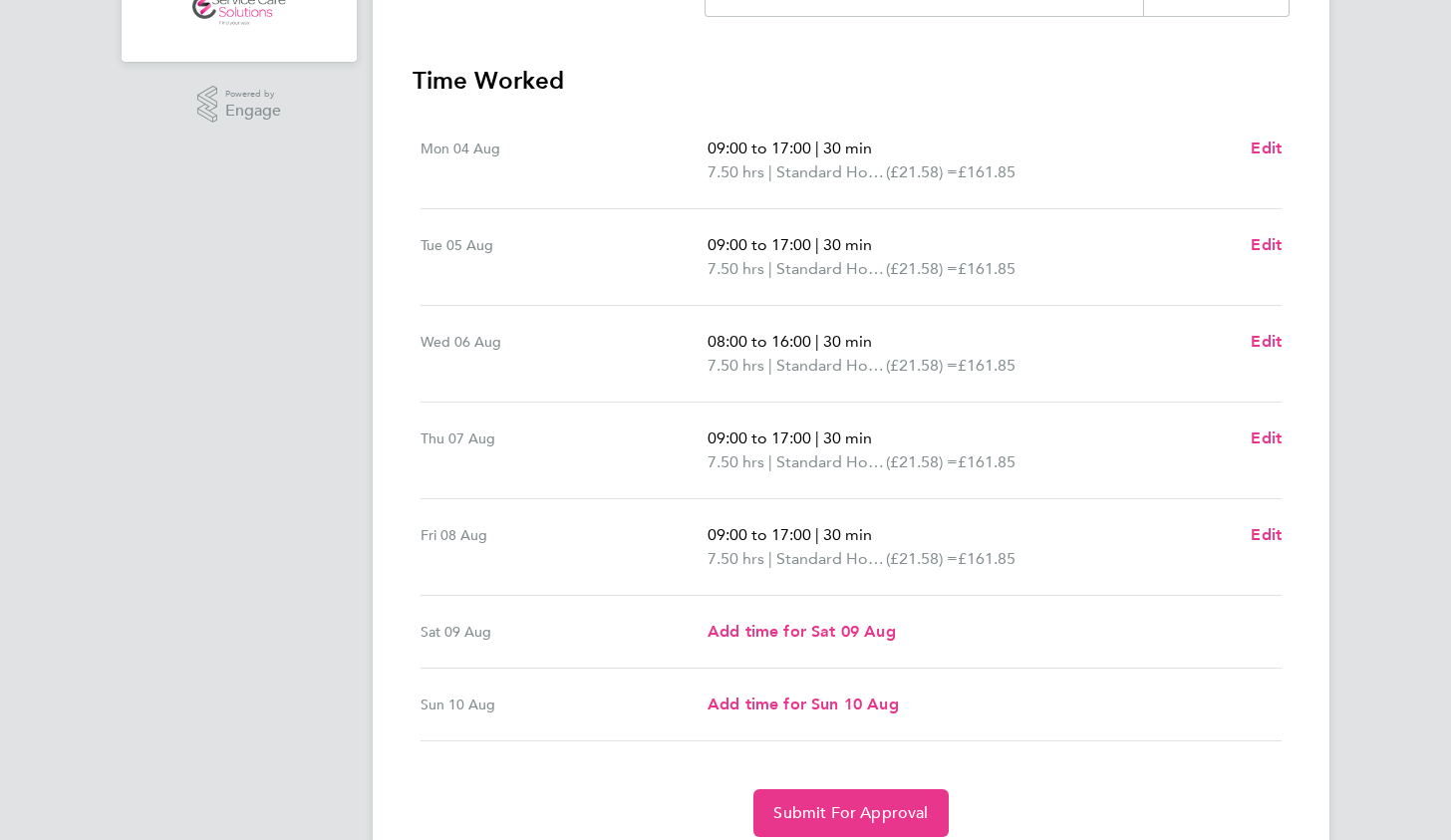 scroll, scrollTop: 460, scrollLeft: 0, axis: vertical 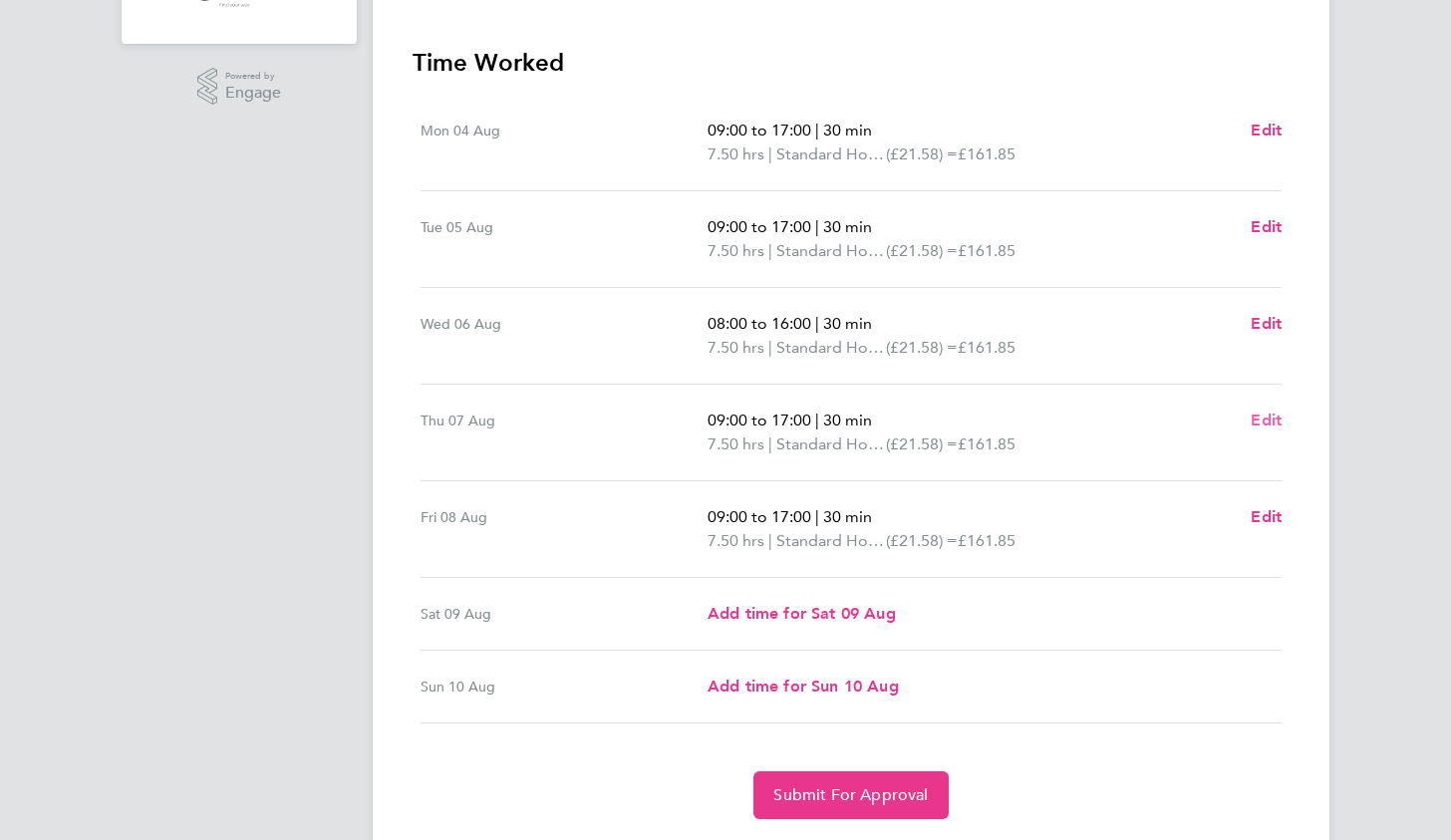 click on "Edit" at bounding box center (1266, 420) 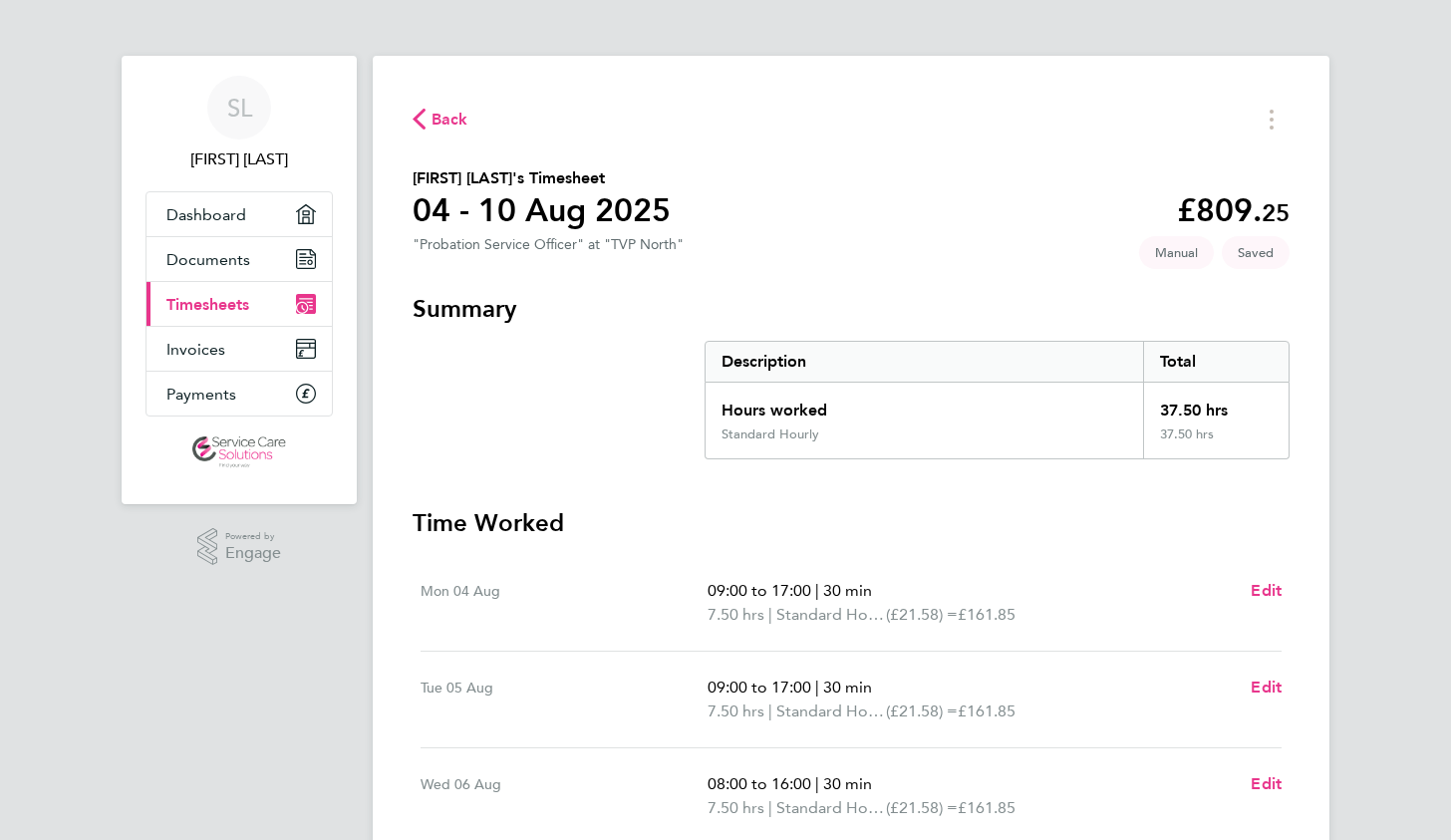 select on "30" 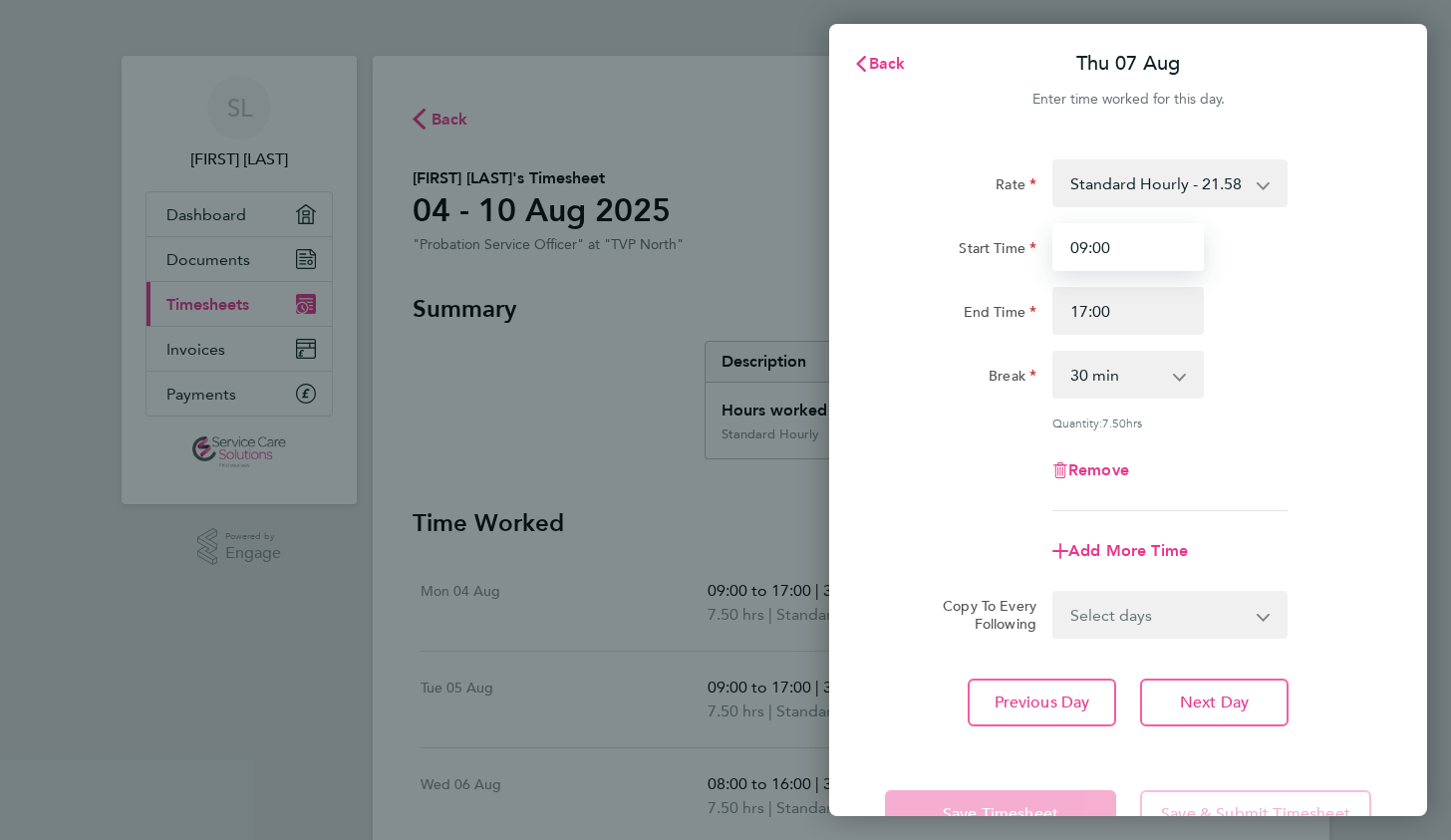 click on "09:00" at bounding box center (1128, 247) 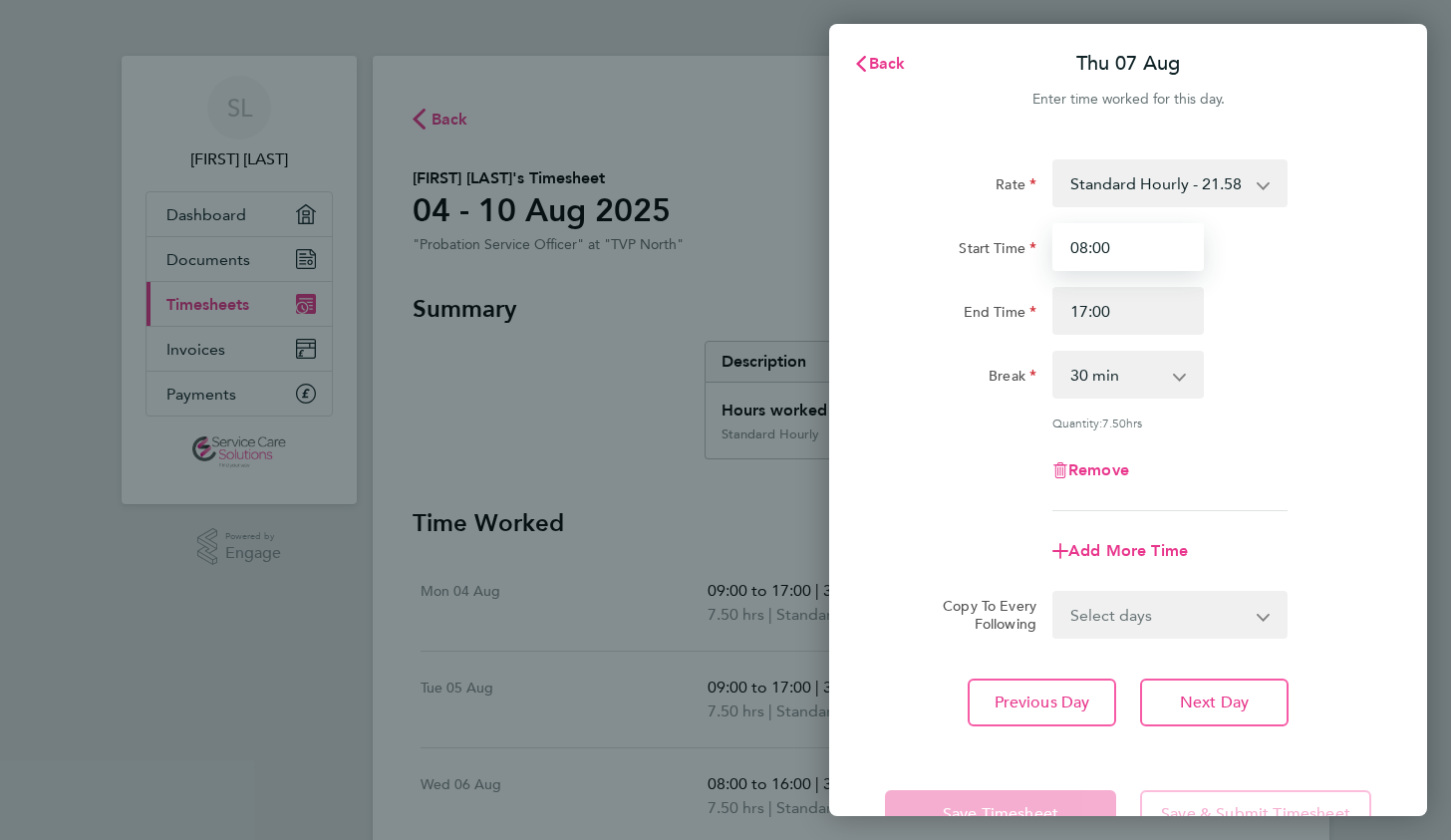 type on "08:00" 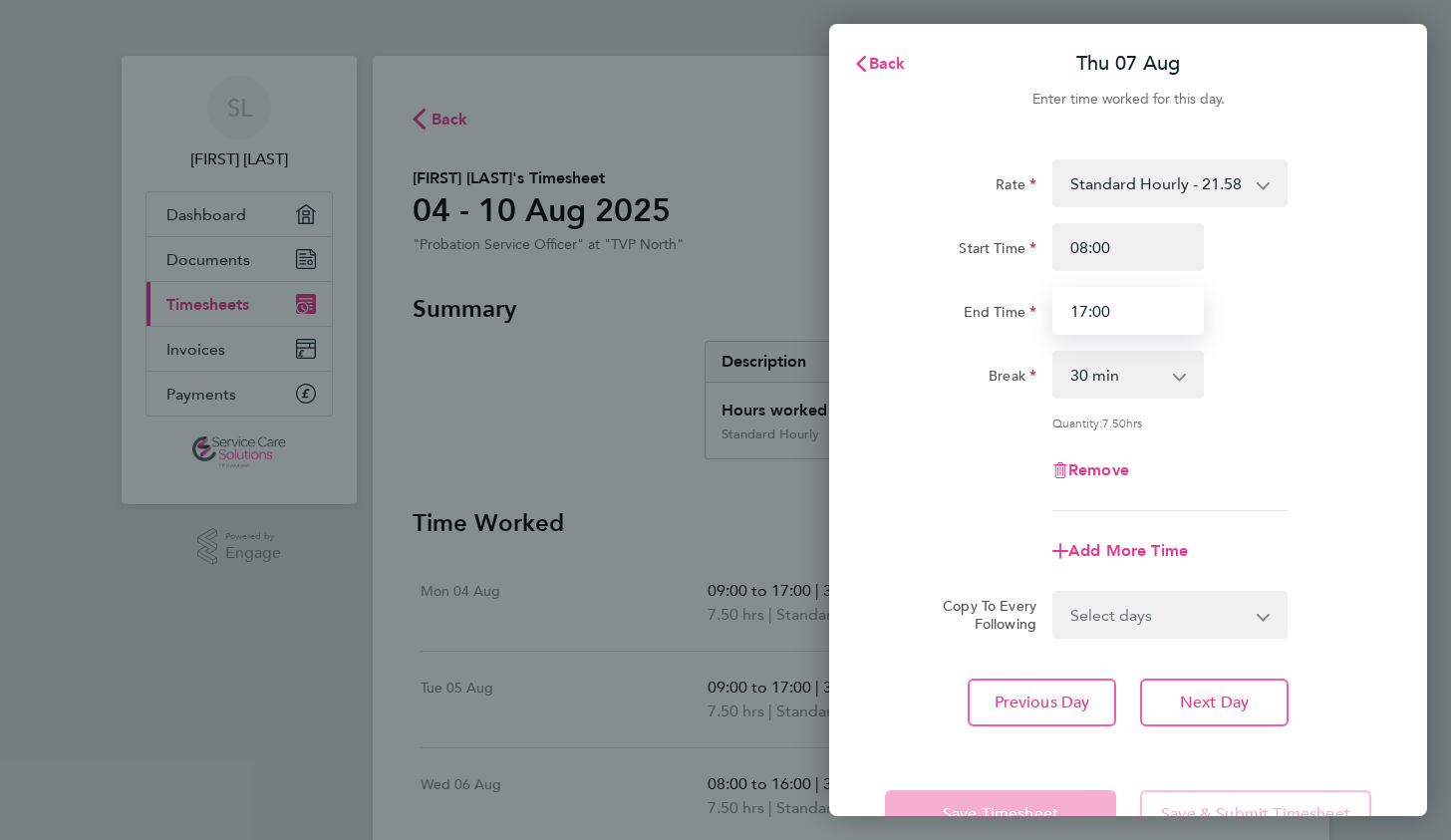 click on "17:00" at bounding box center (1128, 311) 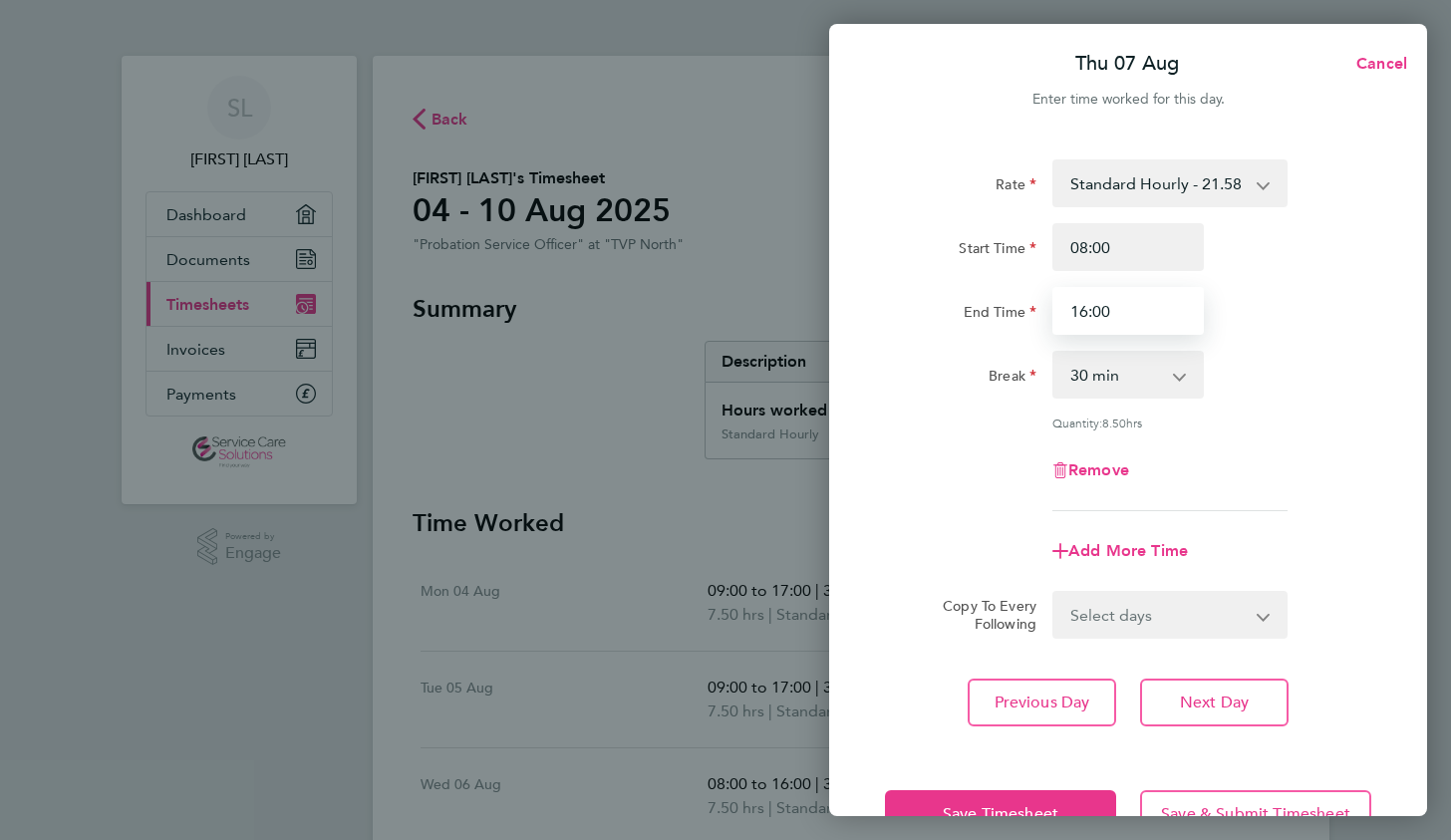 type on "16:00" 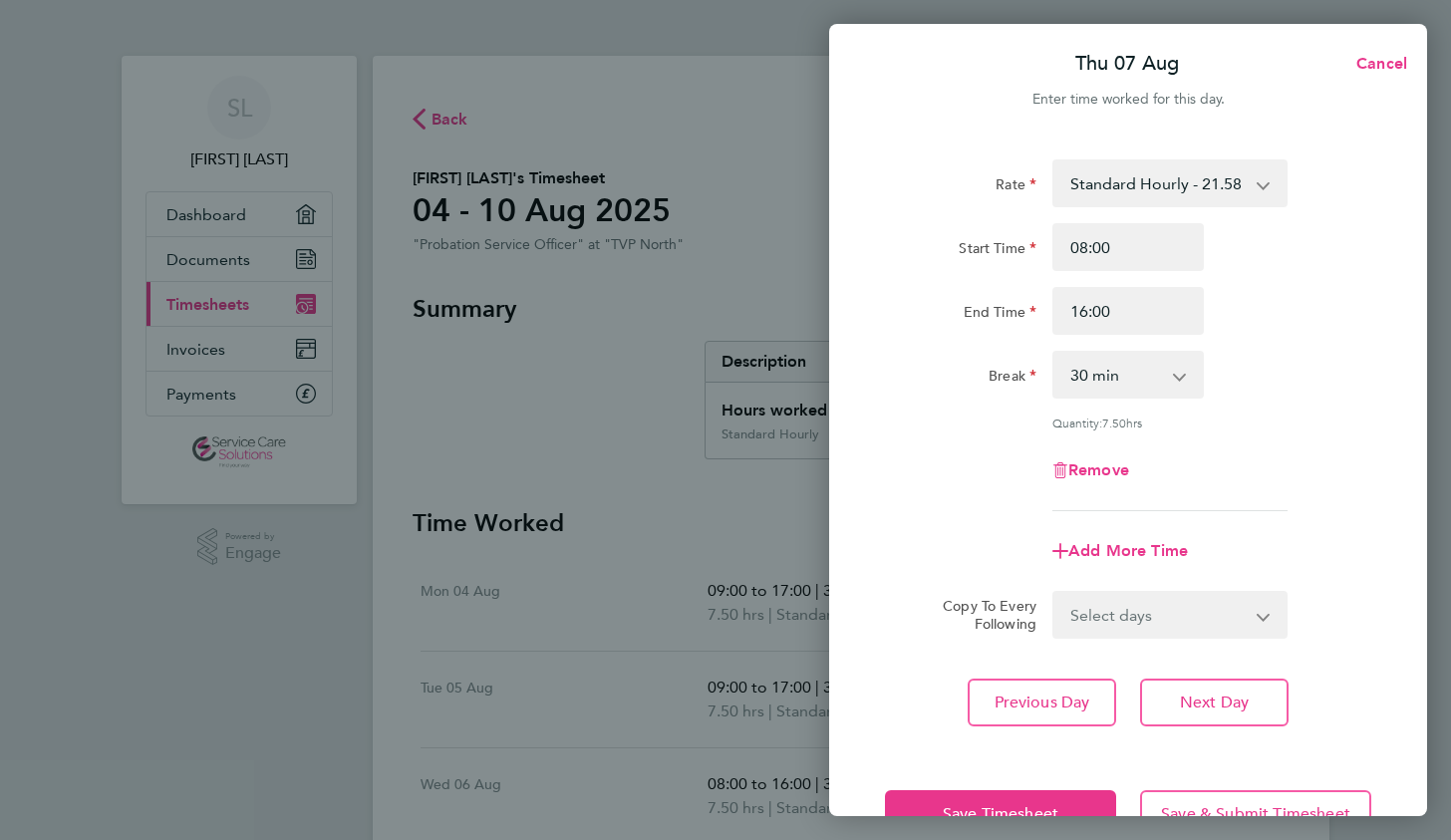 click on "Break  0 min   15 min   30 min   45 min   60 min   75 min   90 min" 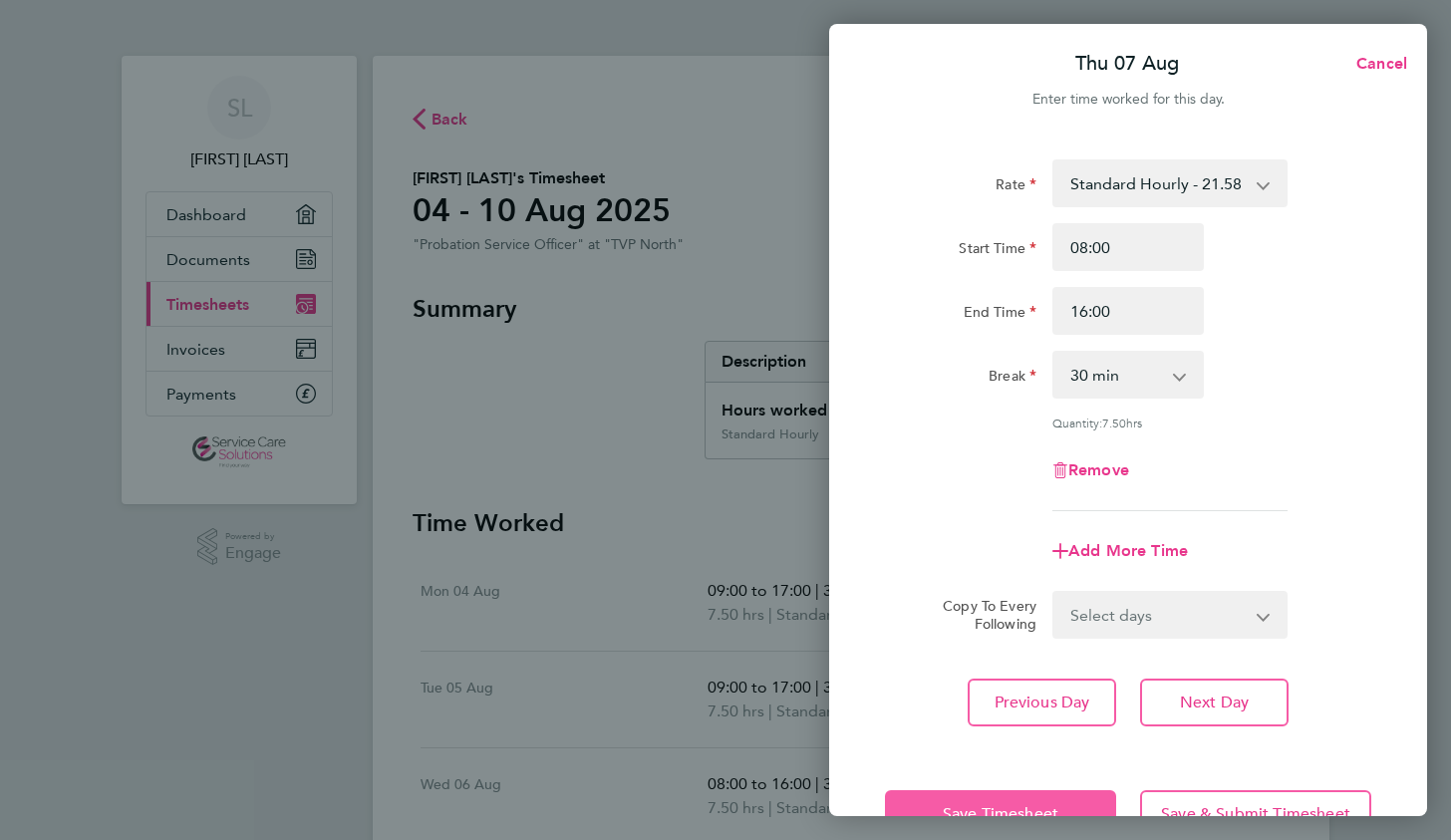 click on "Save Timesheet" 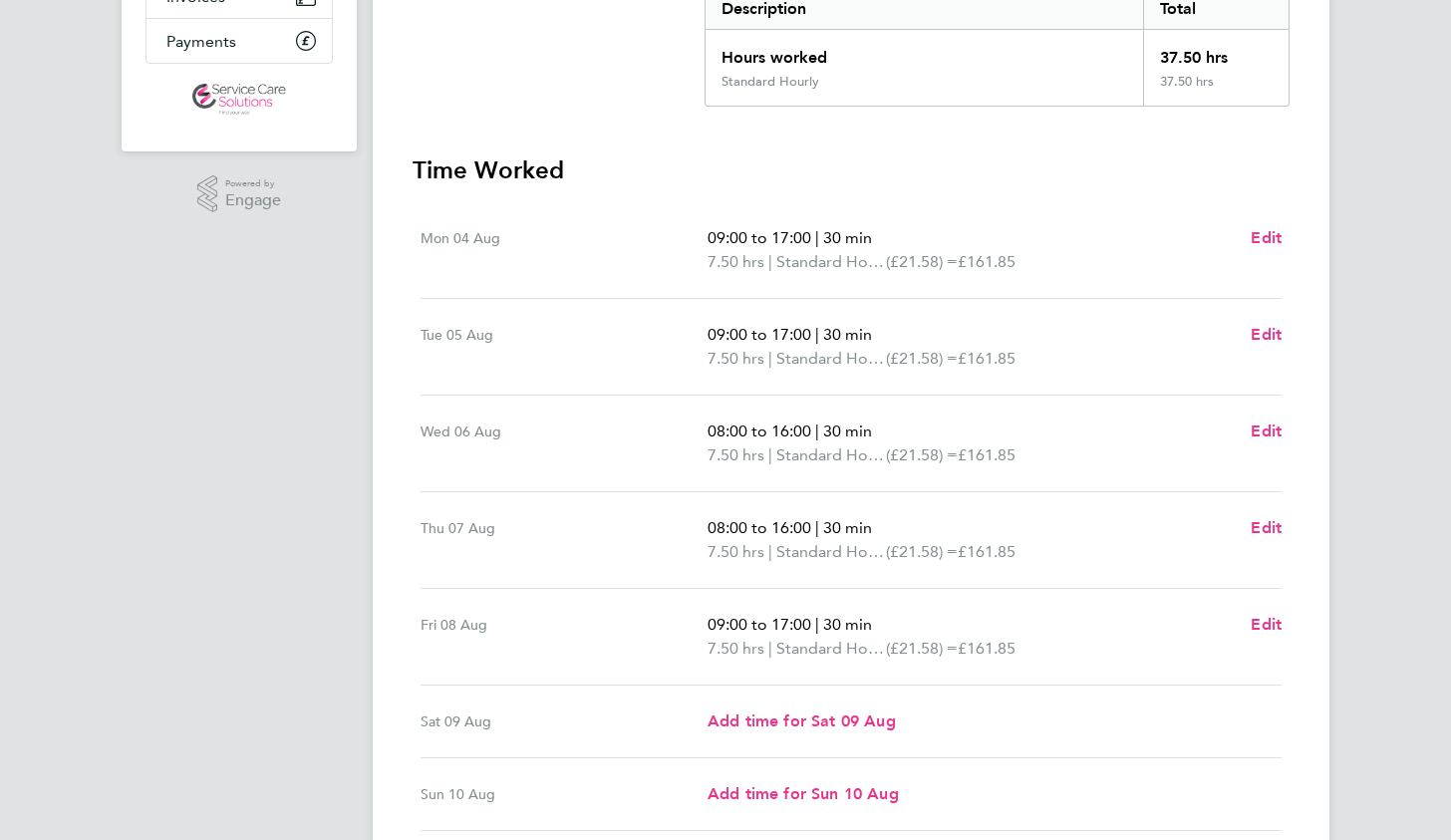 scroll, scrollTop: 392, scrollLeft: 0, axis: vertical 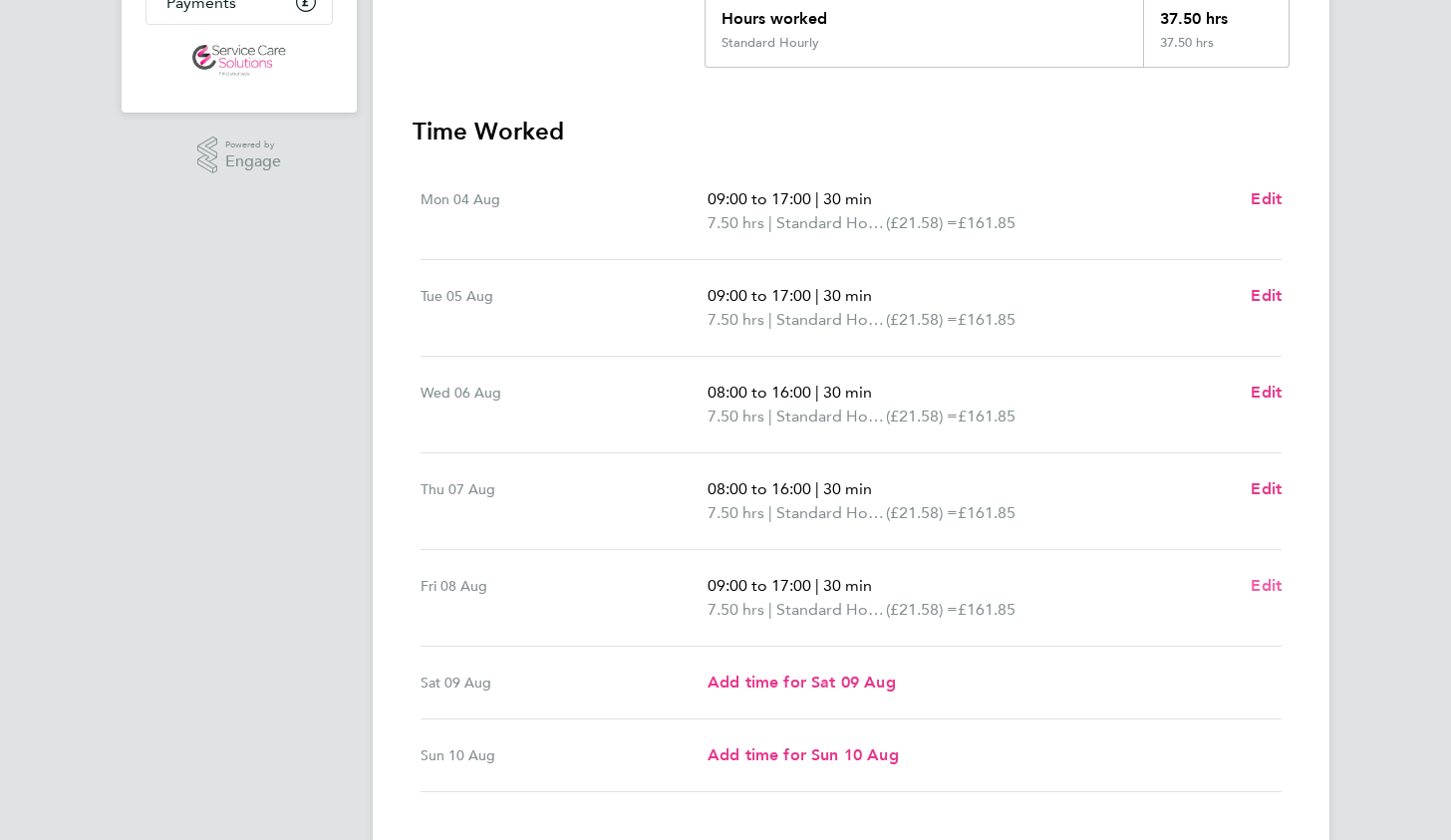 click on "Edit" at bounding box center [1266, 585] 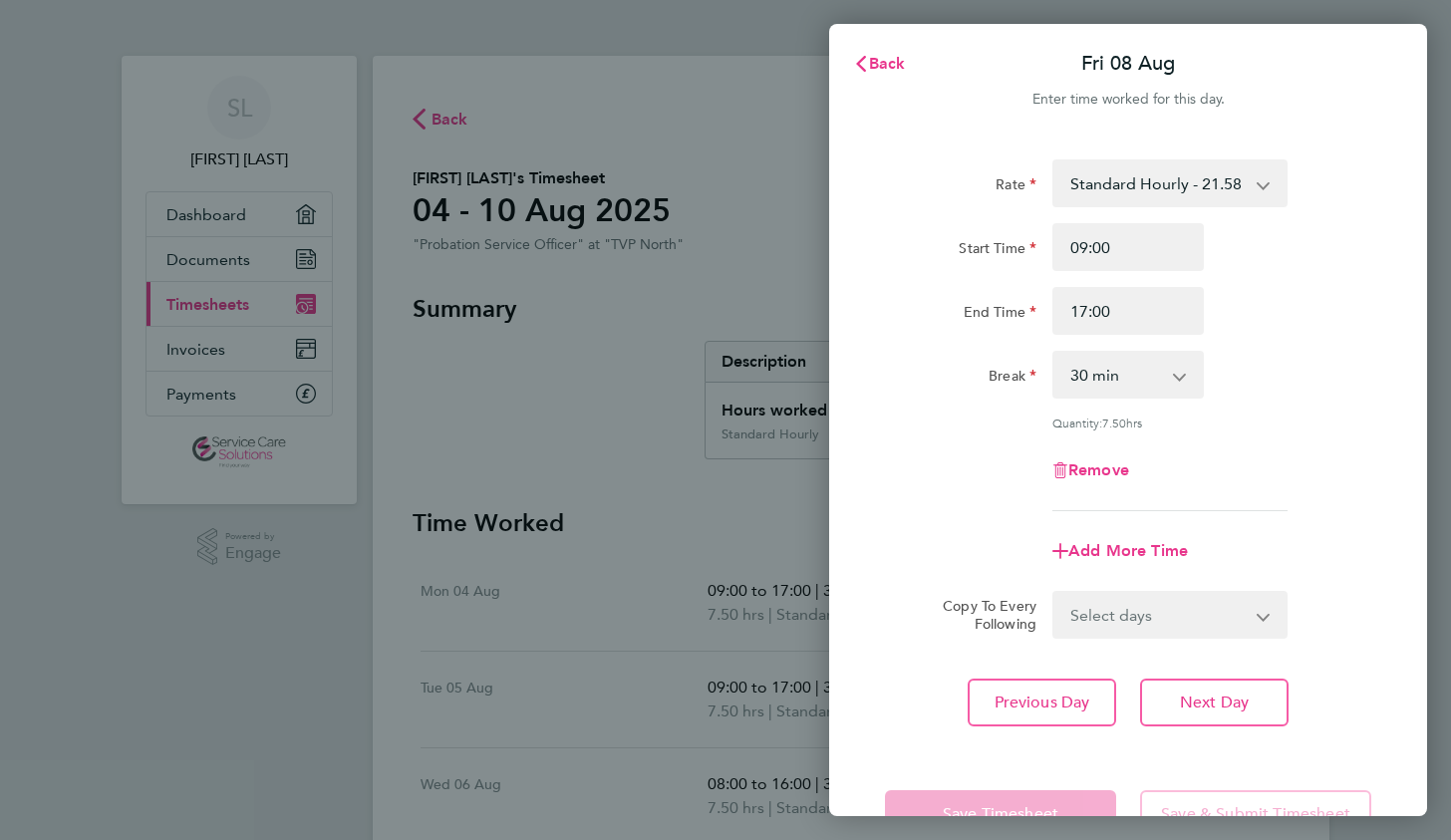 scroll, scrollTop: 0, scrollLeft: 0, axis: both 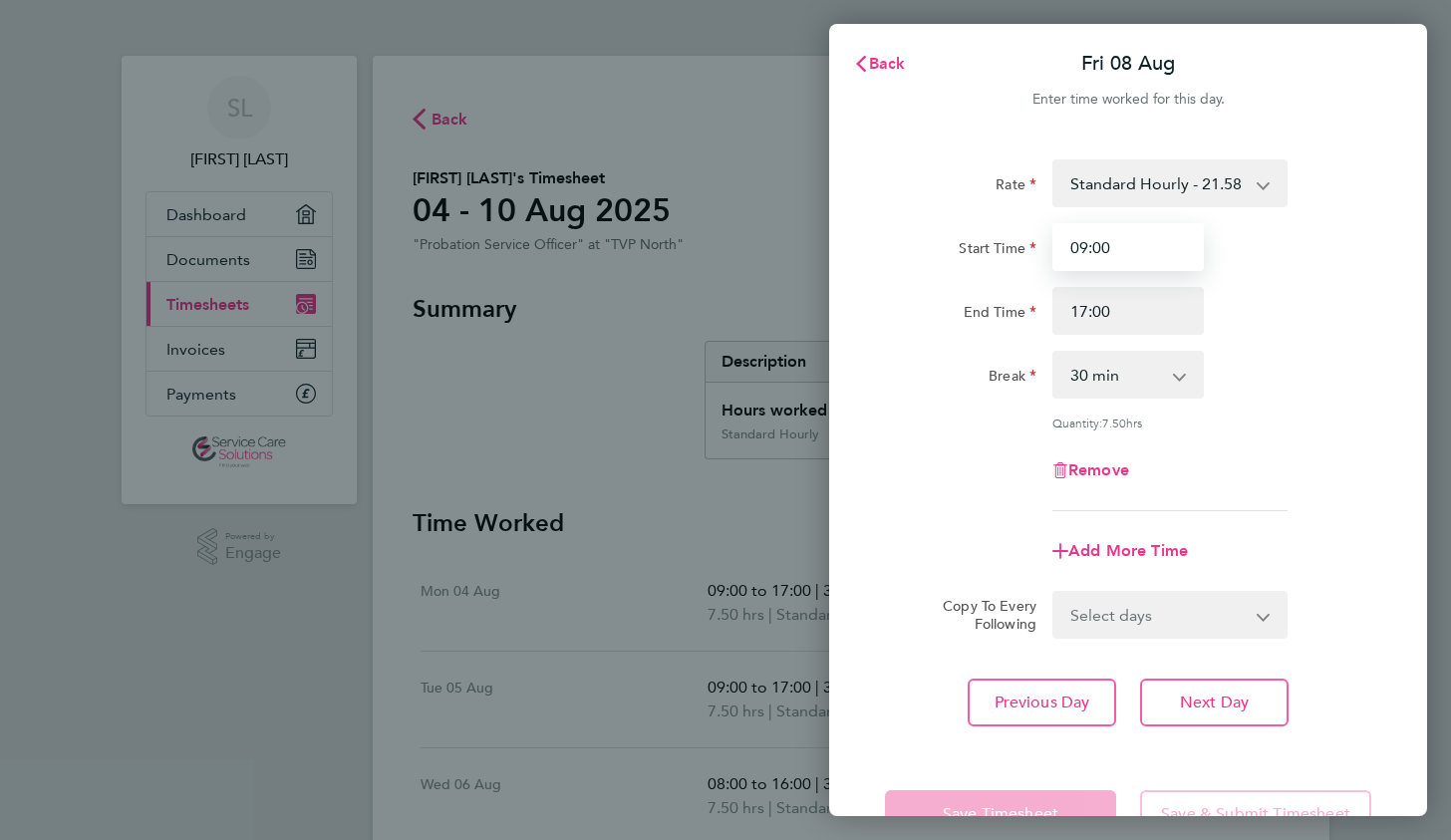 click on "09:00" at bounding box center (1128, 247) 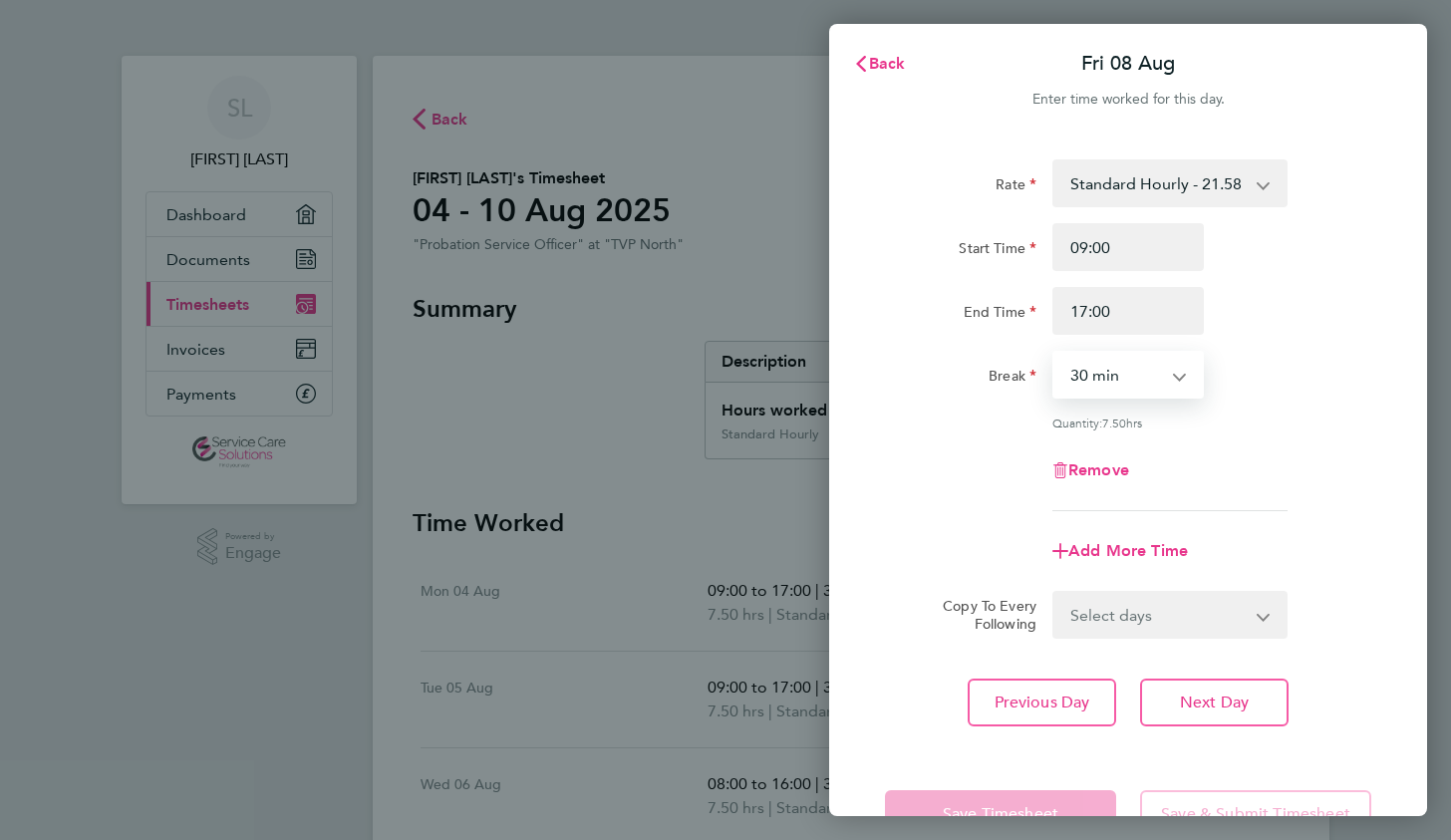 click on "0 min   15 min   30 min   45 min   60 min   75 min   90 min" at bounding box center [1116, 375] 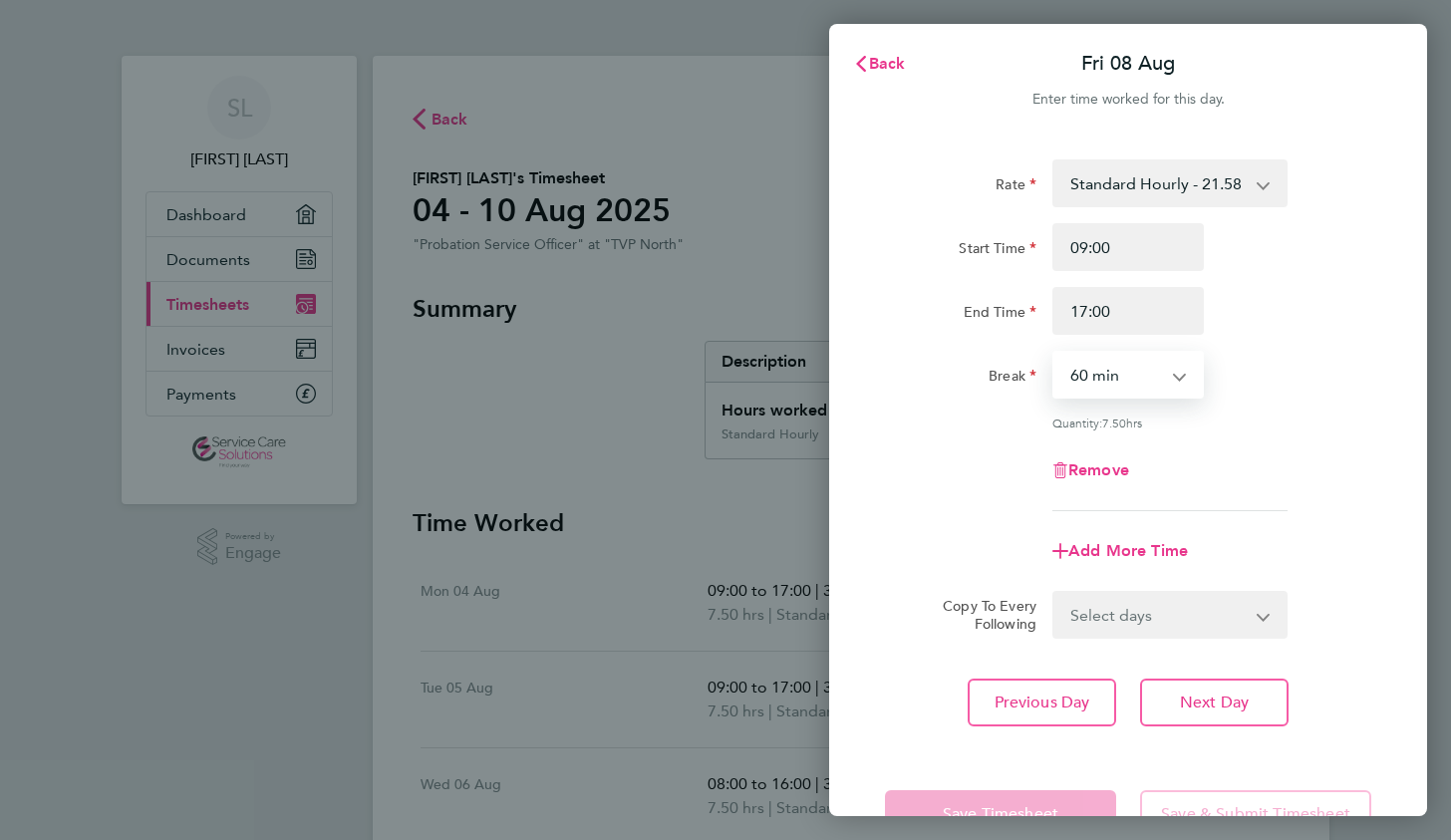 click on "0 min   15 min   30 min   45 min   60 min   75 min   90 min" at bounding box center [1116, 375] 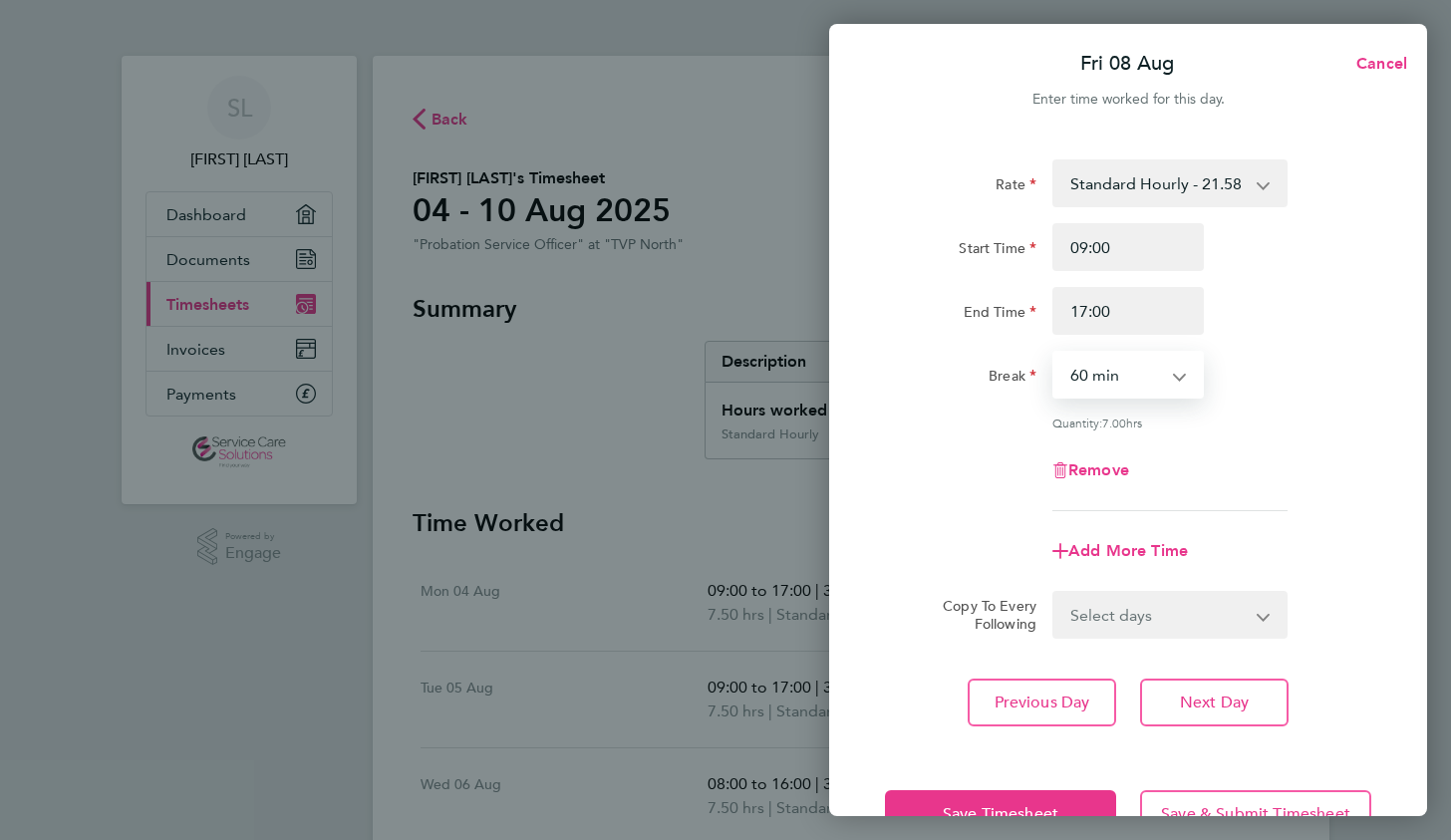 click on "Rate  Standard Hourly - 21.58
Start Time 09:00 End Time 17:00 Break  0 min   15 min   30 min   45 min   60 min   75 min   90 min
Quantity:  7.00  hrs
Remove" 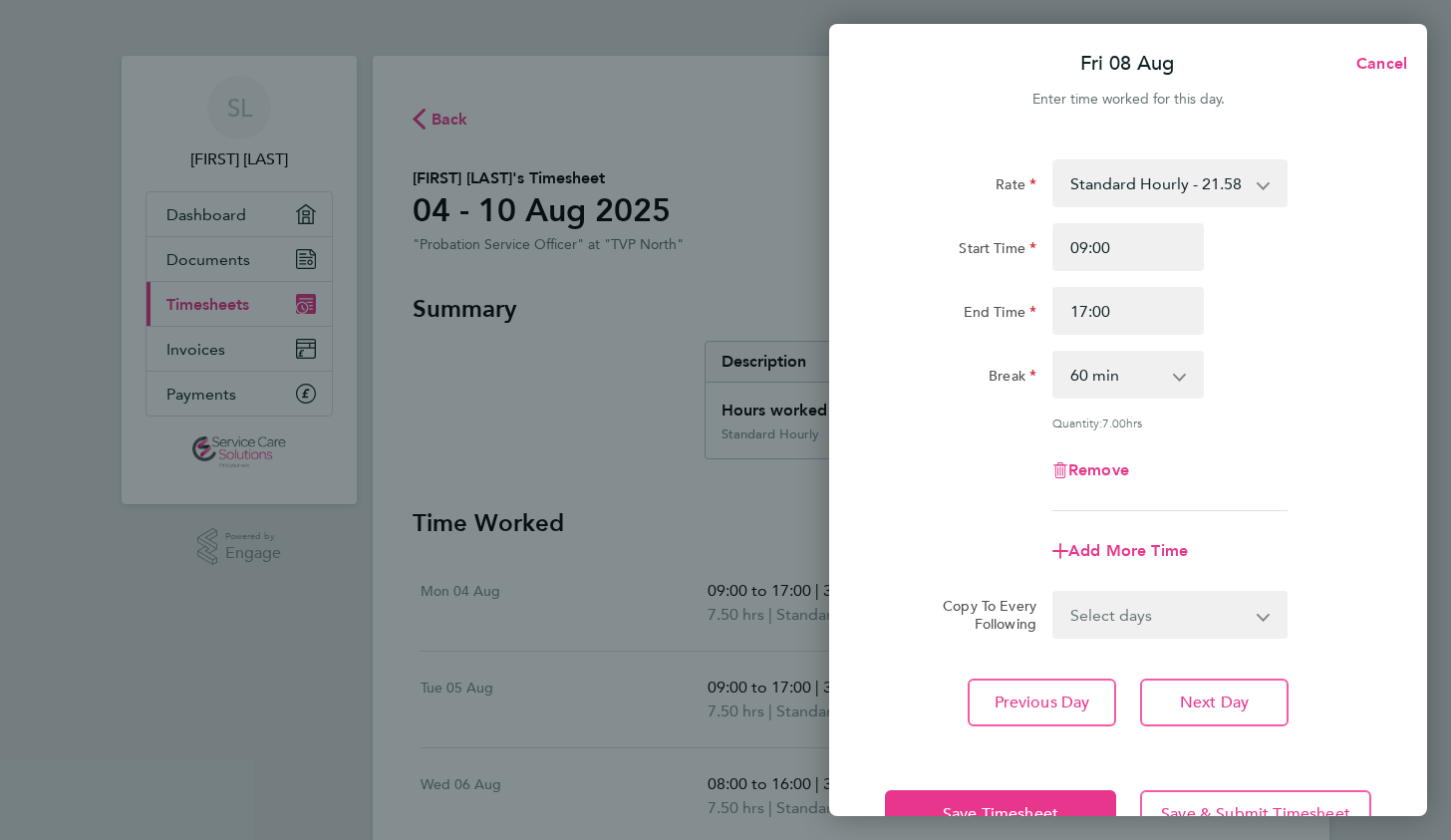 scroll, scrollTop: 60, scrollLeft: 0, axis: vertical 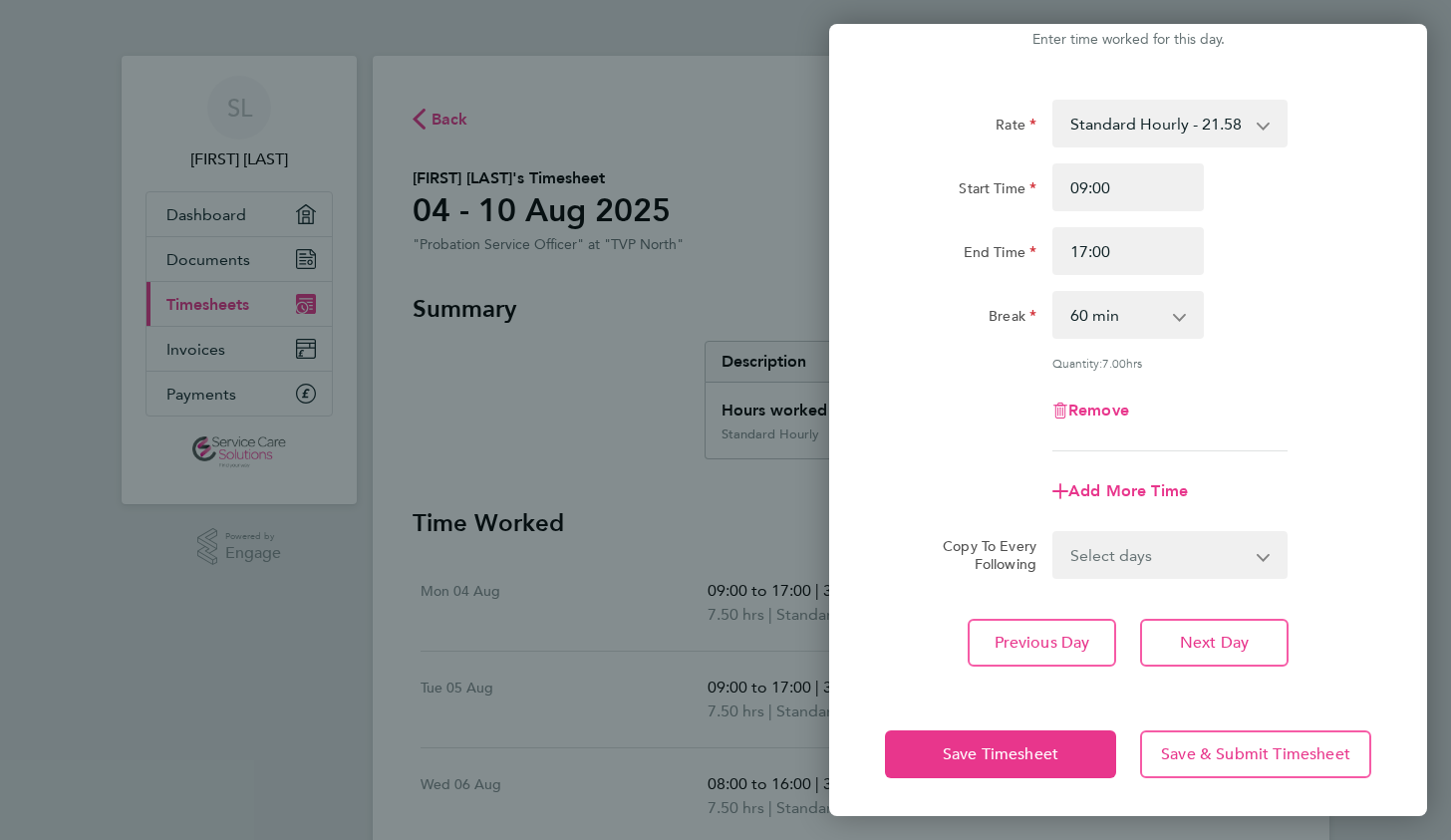 click on "Save Timesheet   Save & Submit Timesheet" 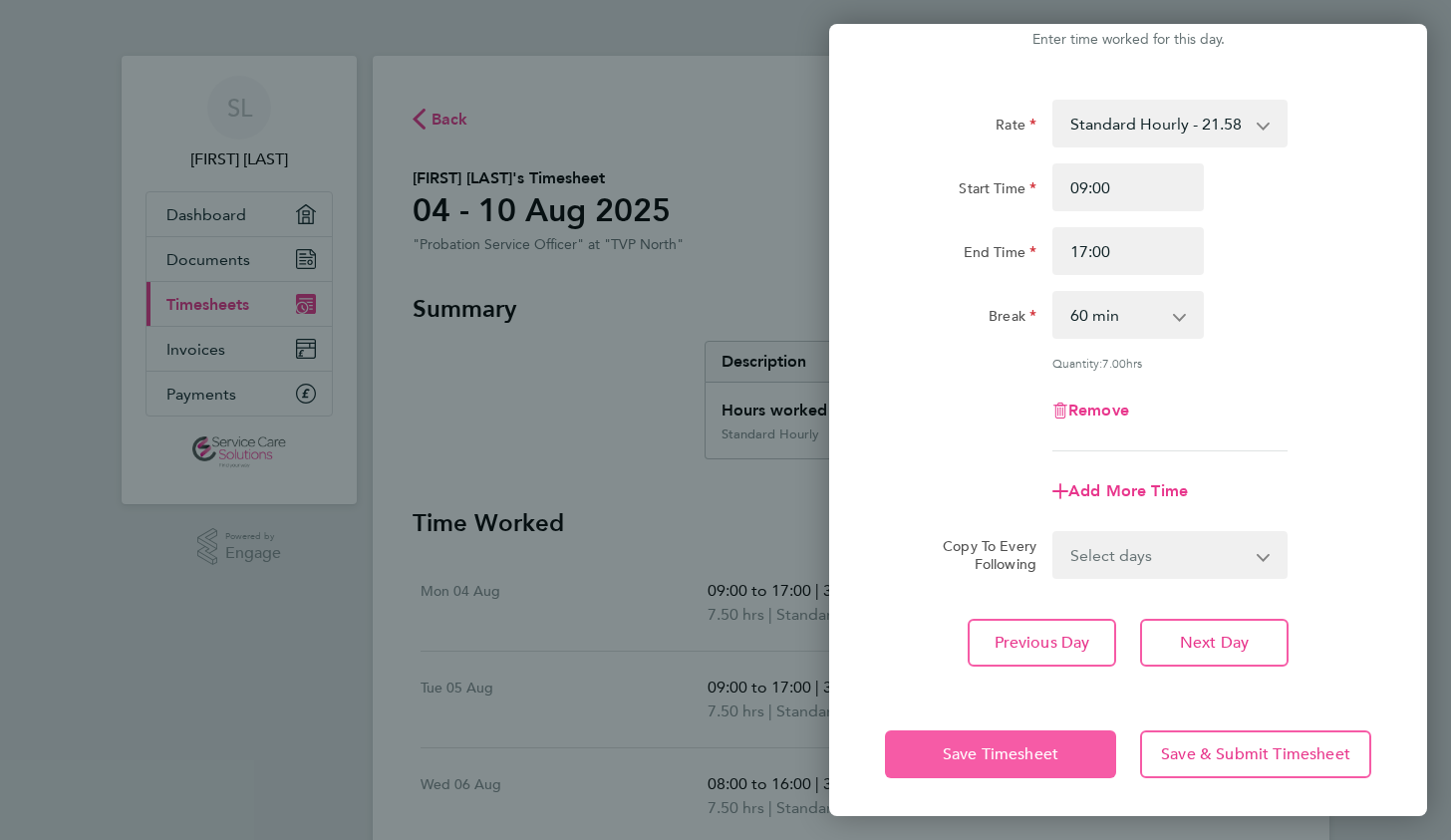 click on "Save Timesheet" 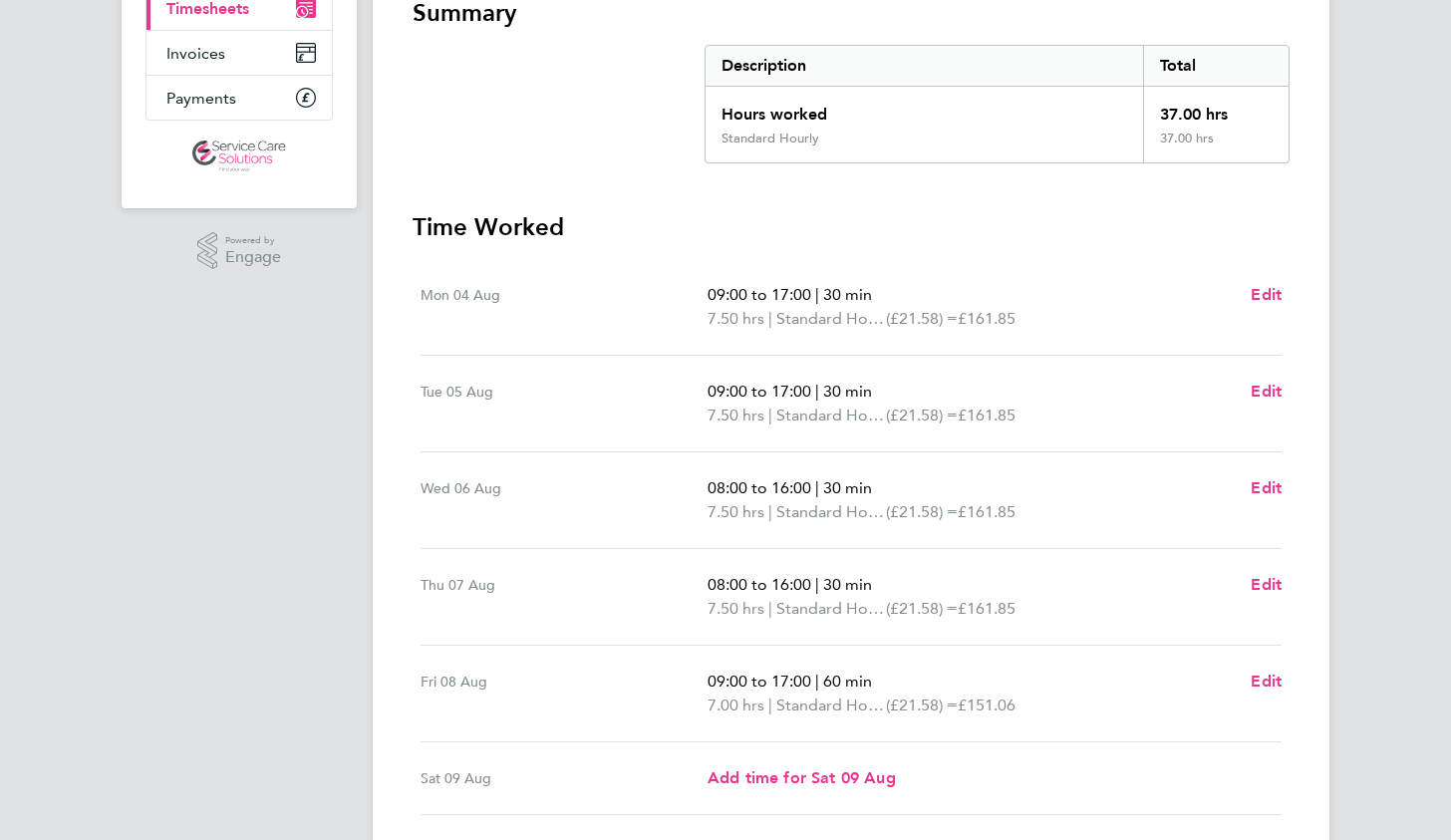 scroll, scrollTop: 289, scrollLeft: 0, axis: vertical 